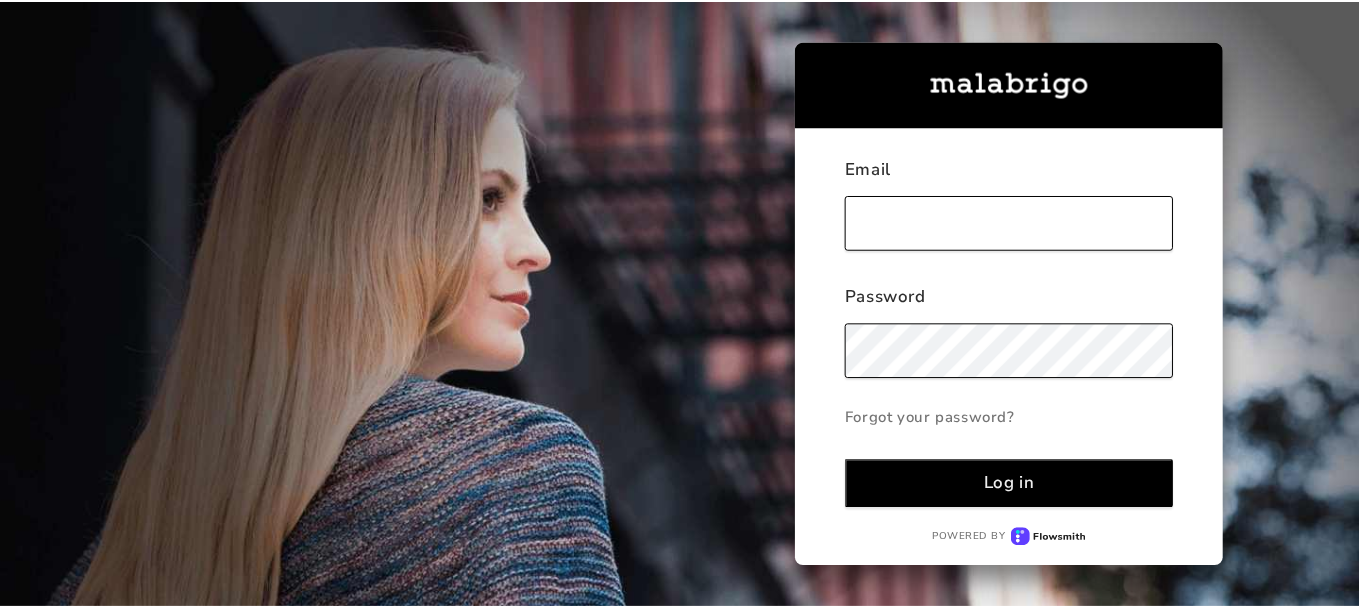 scroll, scrollTop: 0, scrollLeft: 0, axis: both 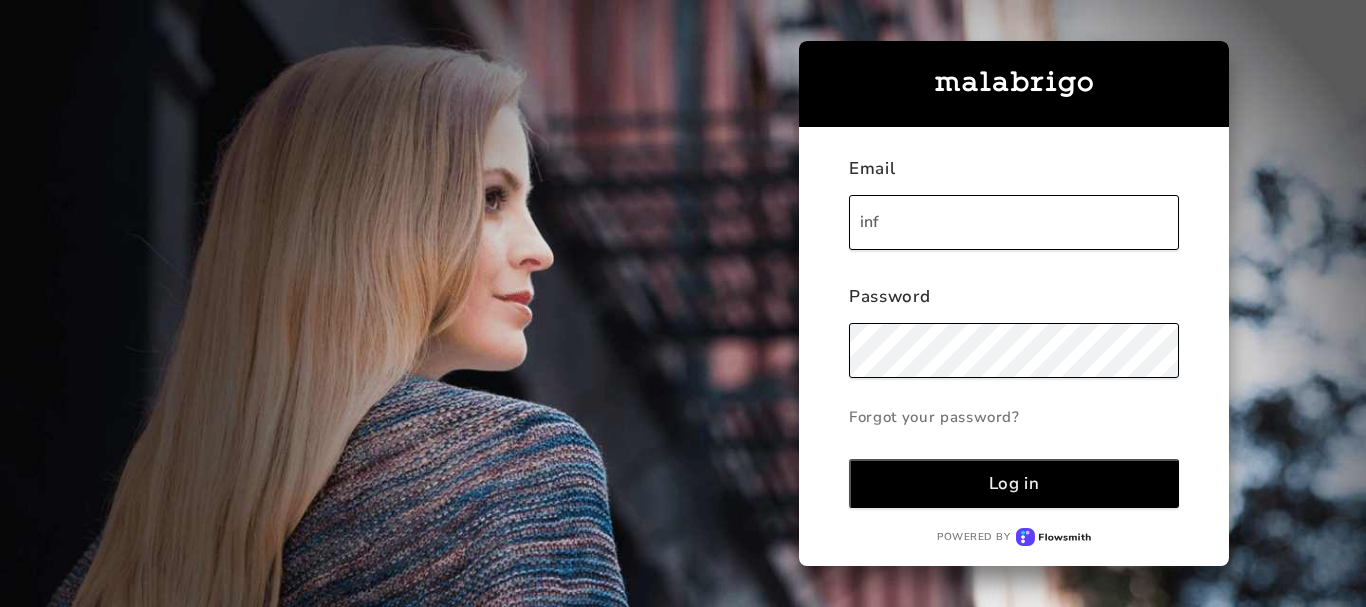 type on "[EMAIL_ADDRESS][DOMAIN_NAME]" 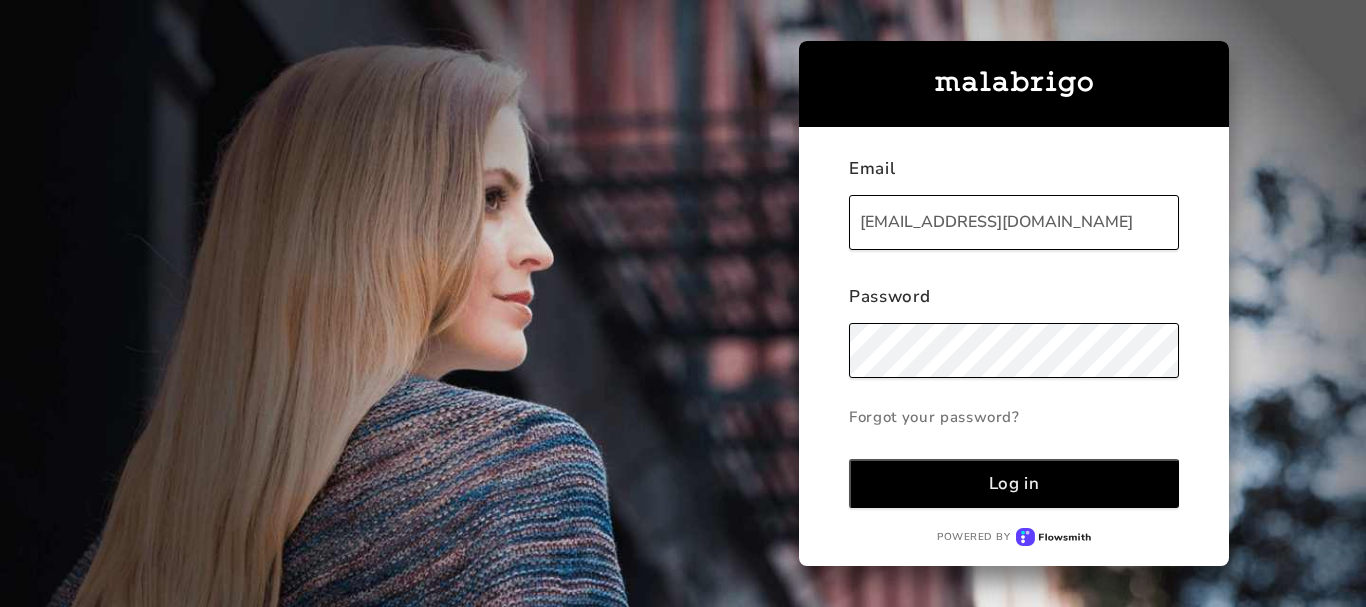 click on "Log in" at bounding box center [1014, 483] 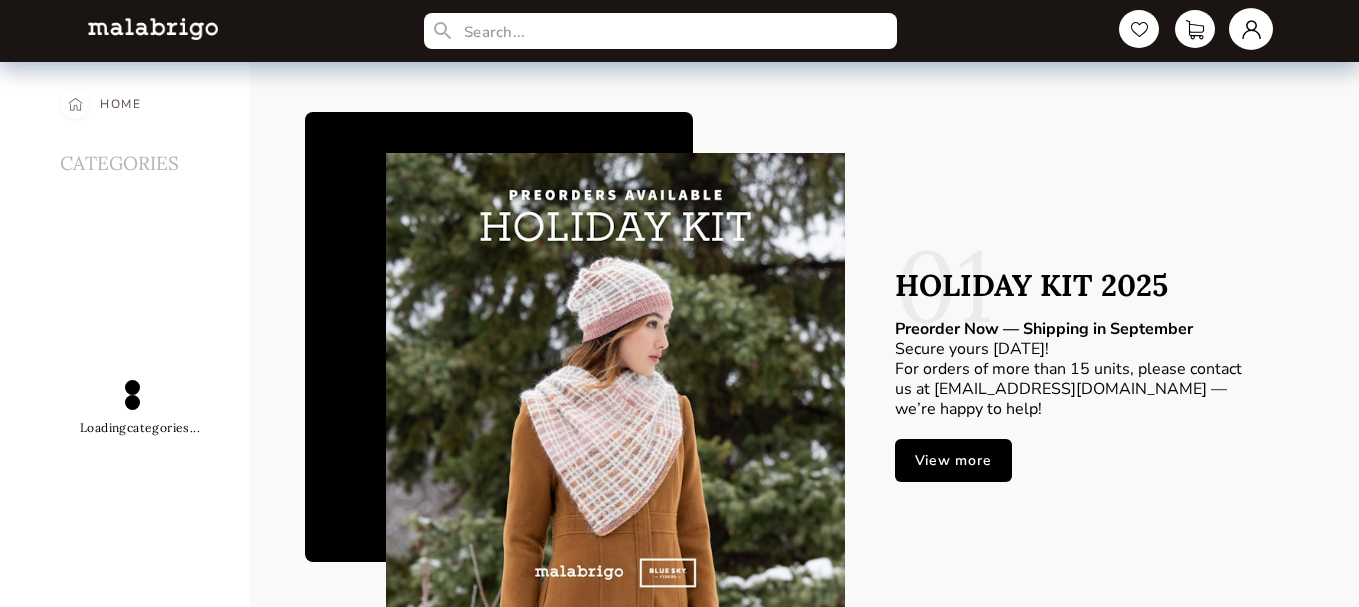 click at bounding box center [1251, 29] 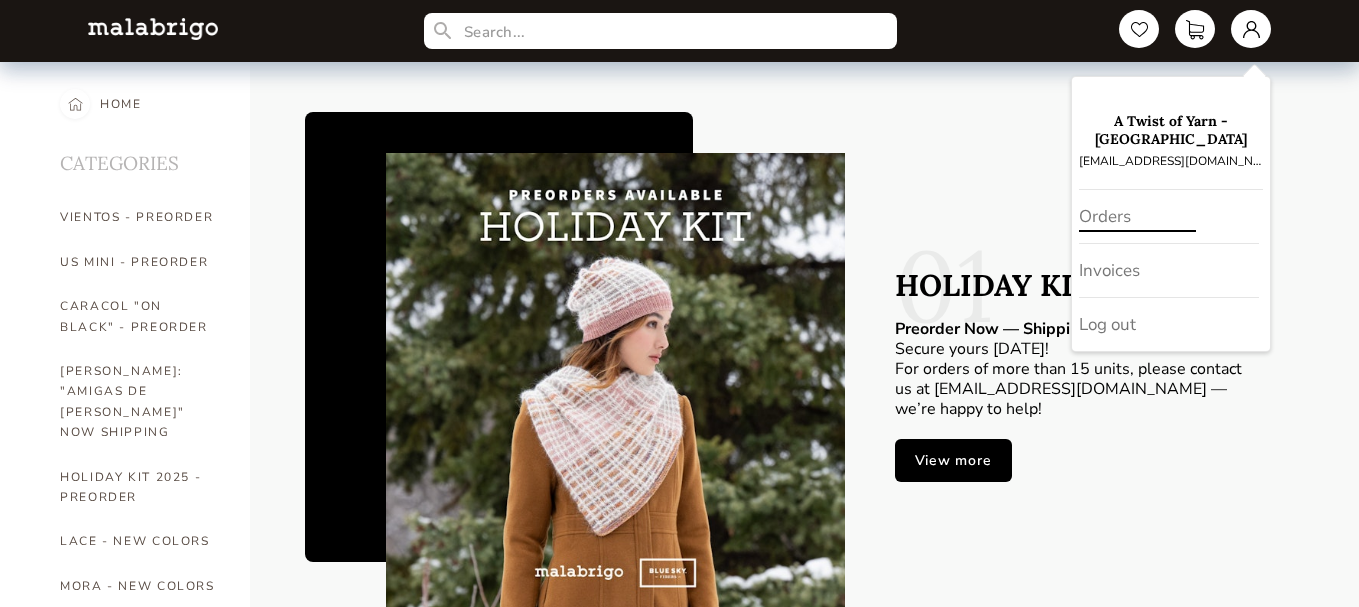 click on "Orders" at bounding box center [1169, 217] 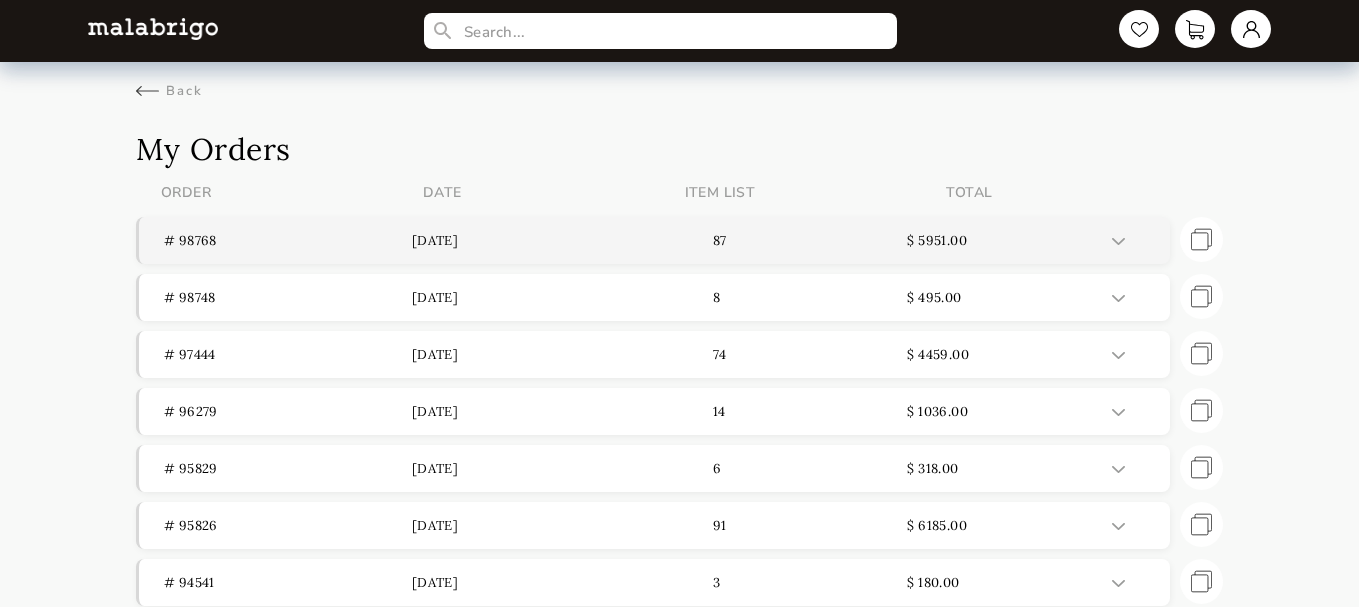 click on "# 98768" at bounding box center (288, 240) 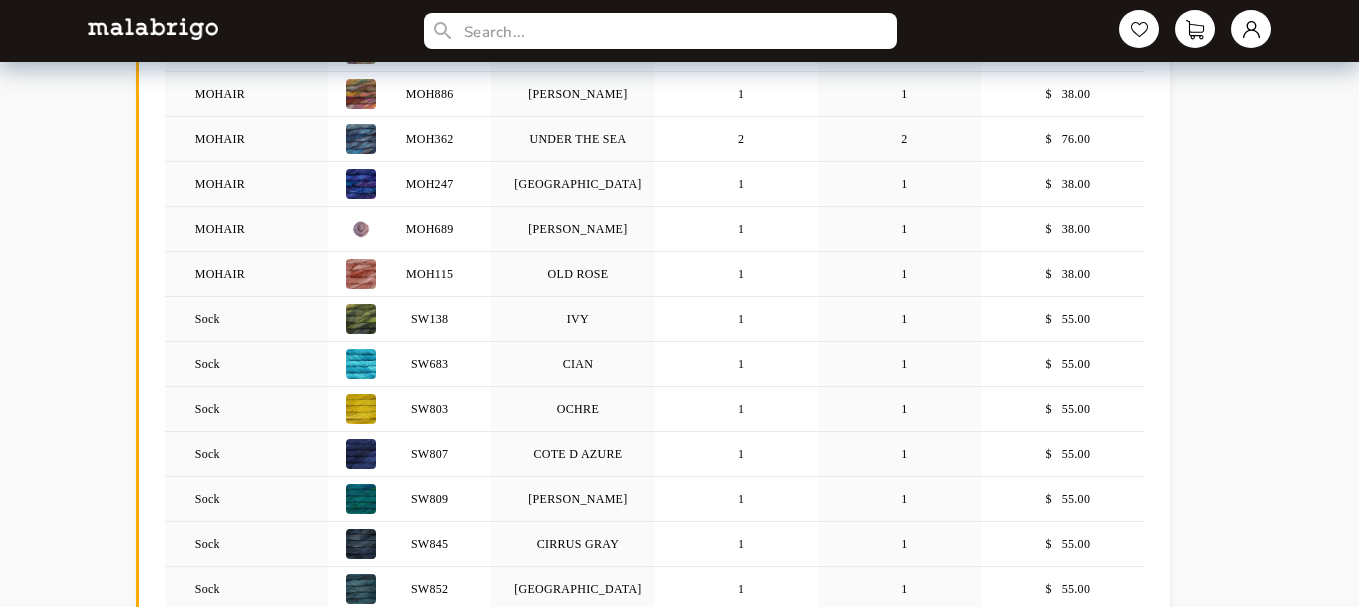 scroll, scrollTop: 0, scrollLeft: 0, axis: both 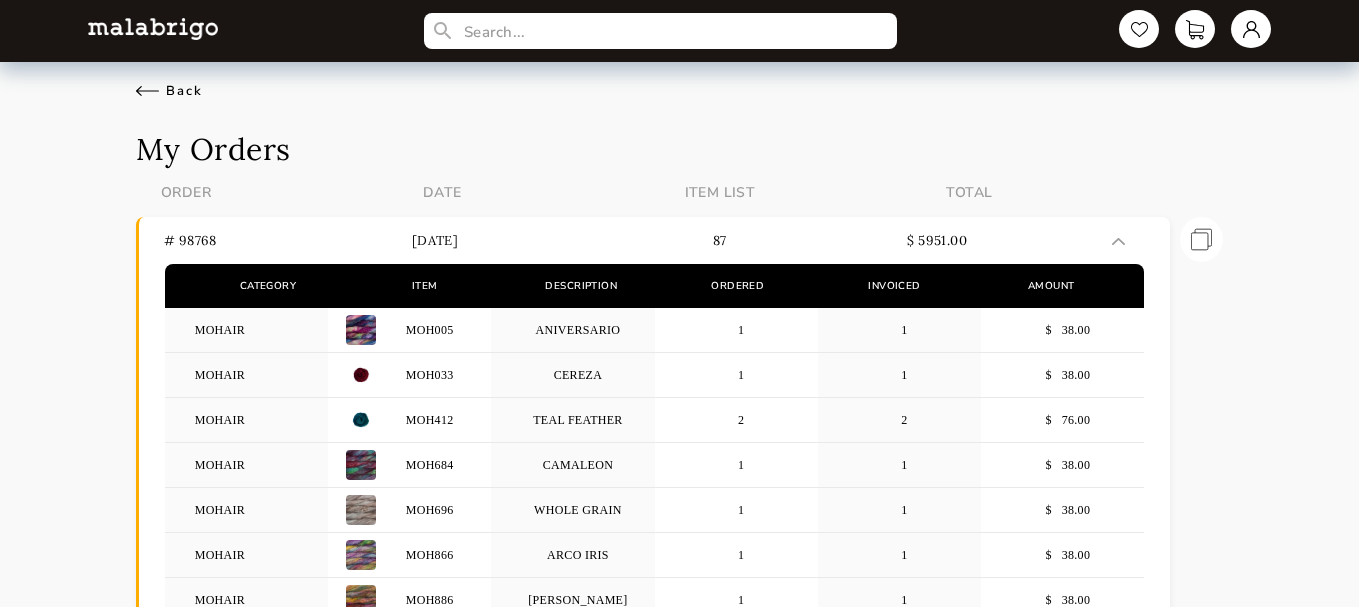 click on "Back" at bounding box center [169, 91] 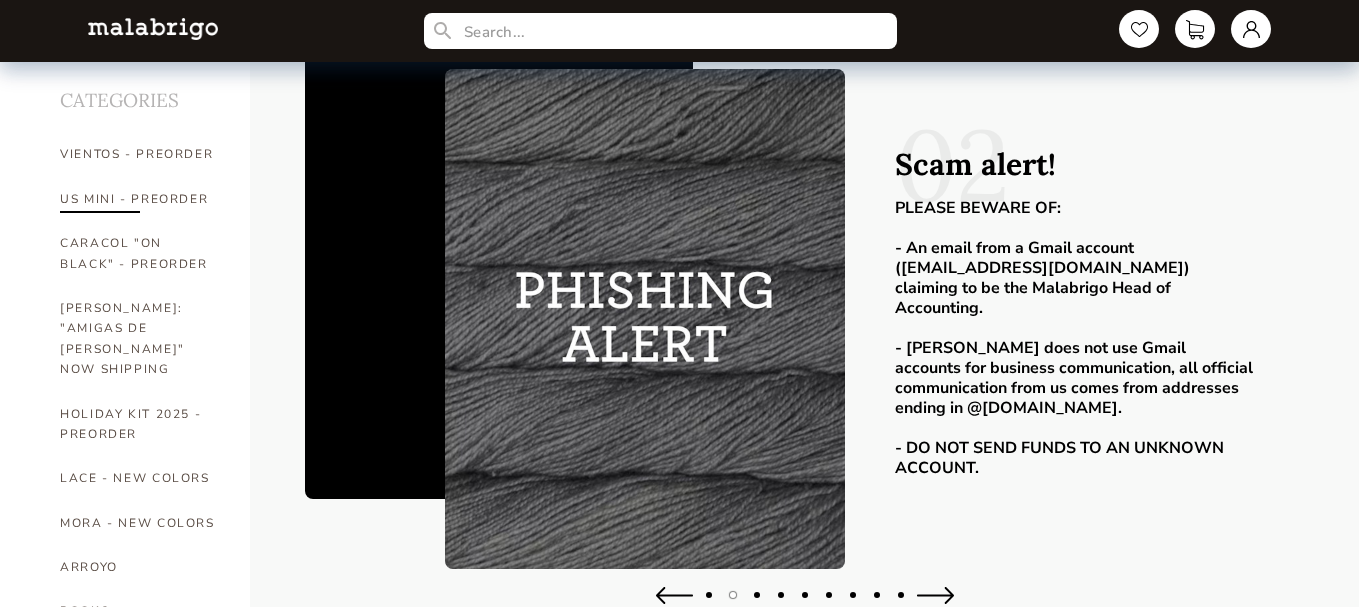 scroll, scrollTop: 0, scrollLeft: 0, axis: both 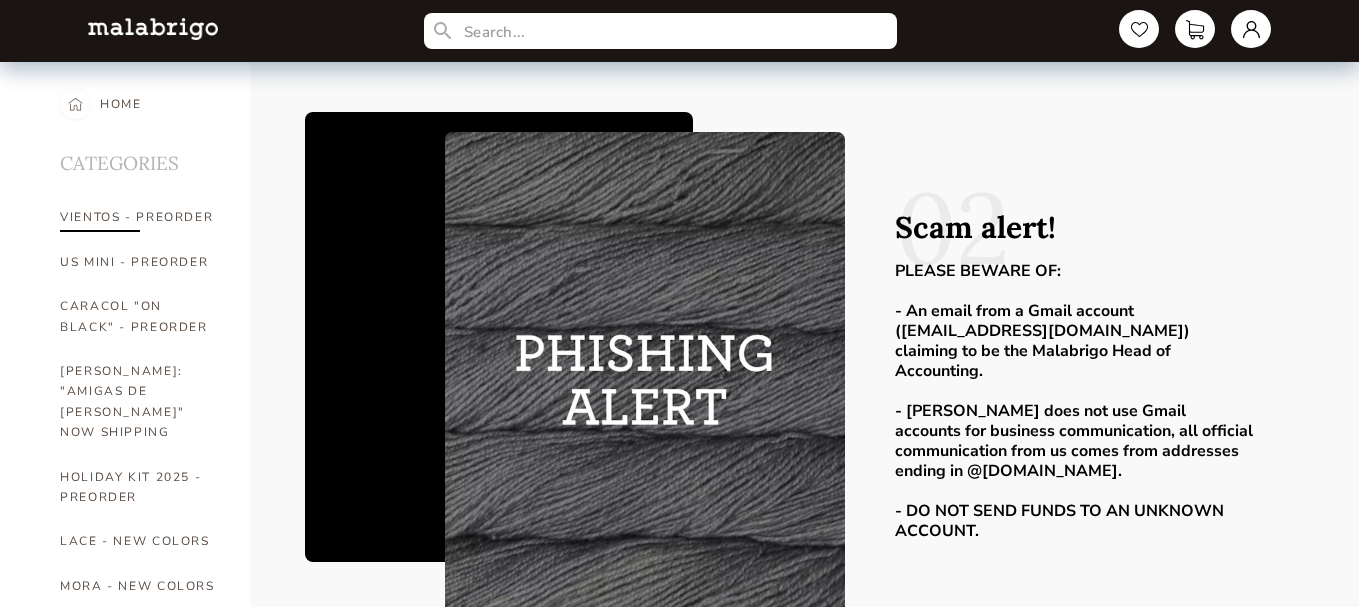 click on "VIENTOS - PREORDER" at bounding box center [140, 217] 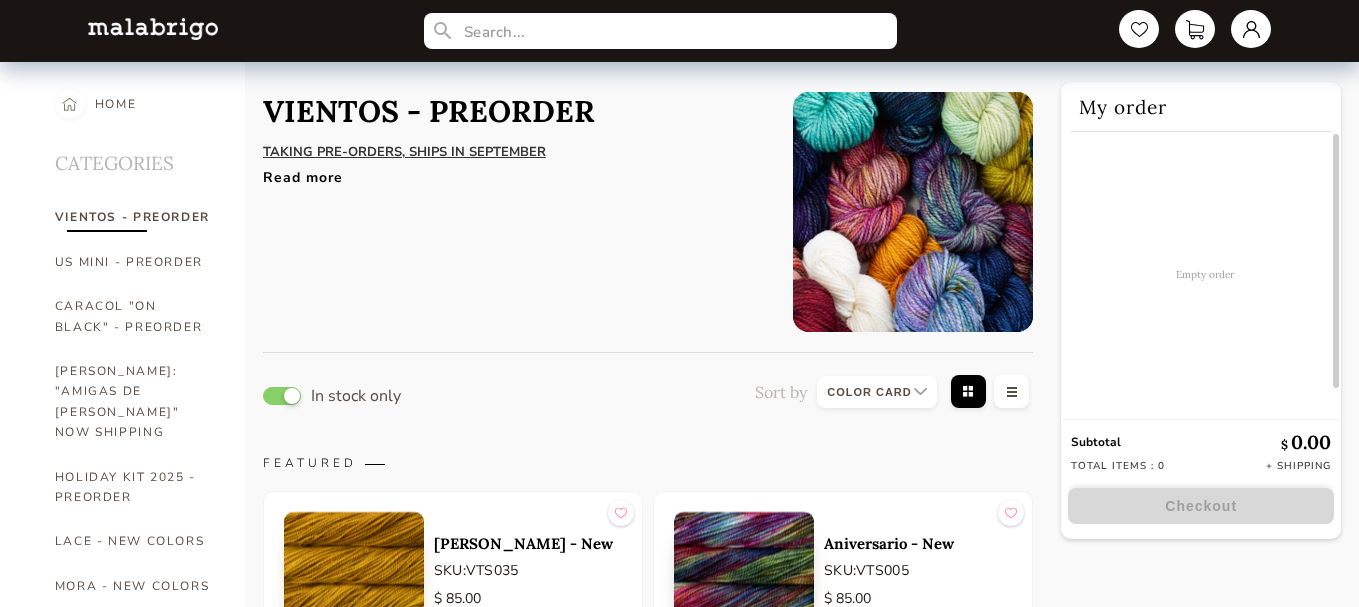 click on "Read more" at bounding box center [513, 172] 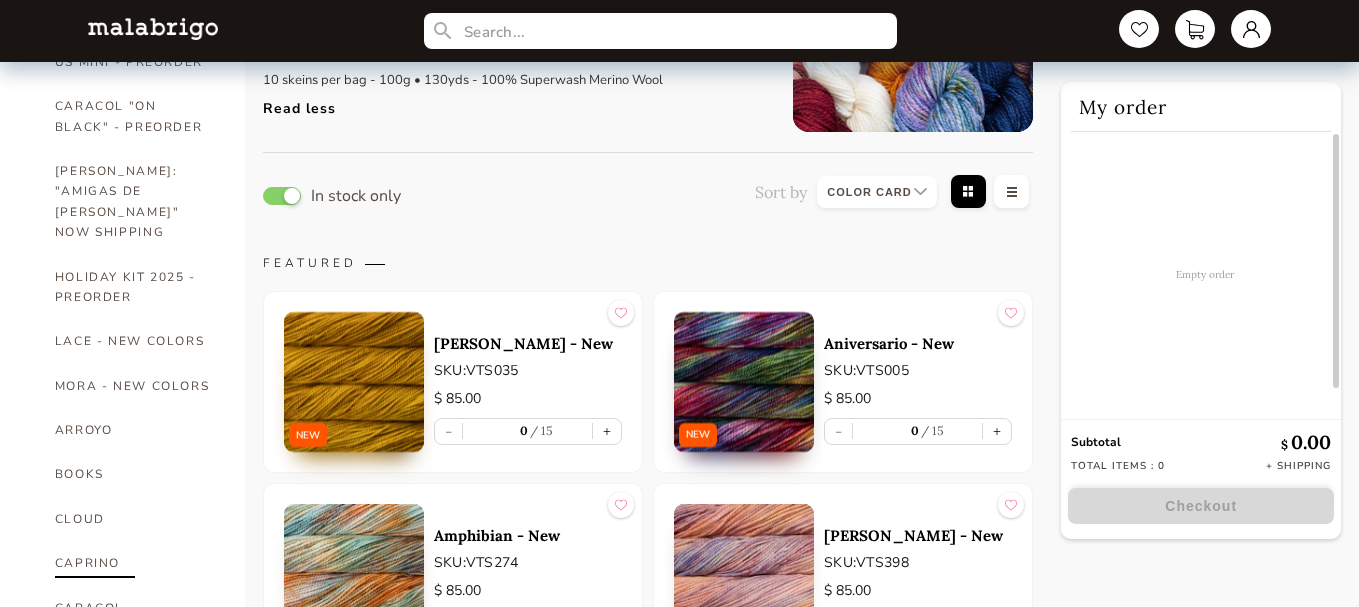 scroll, scrollTop: 300, scrollLeft: 0, axis: vertical 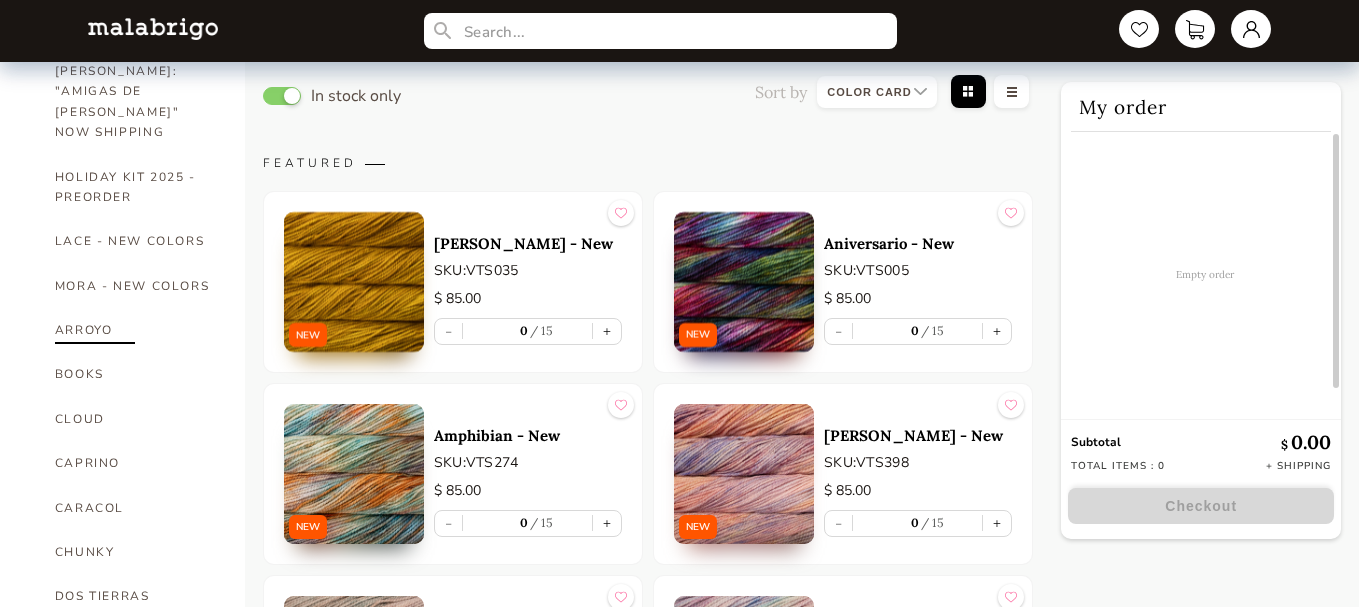 click on "ARROYO" at bounding box center (135, 330) 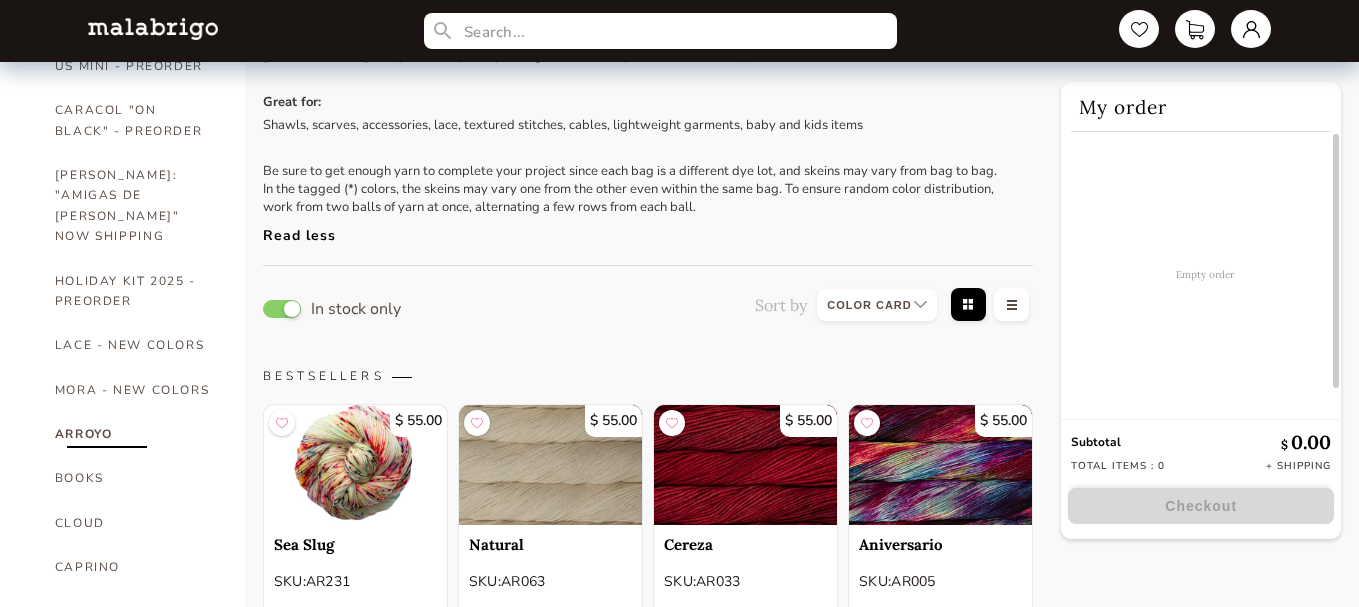 scroll, scrollTop: 0, scrollLeft: 0, axis: both 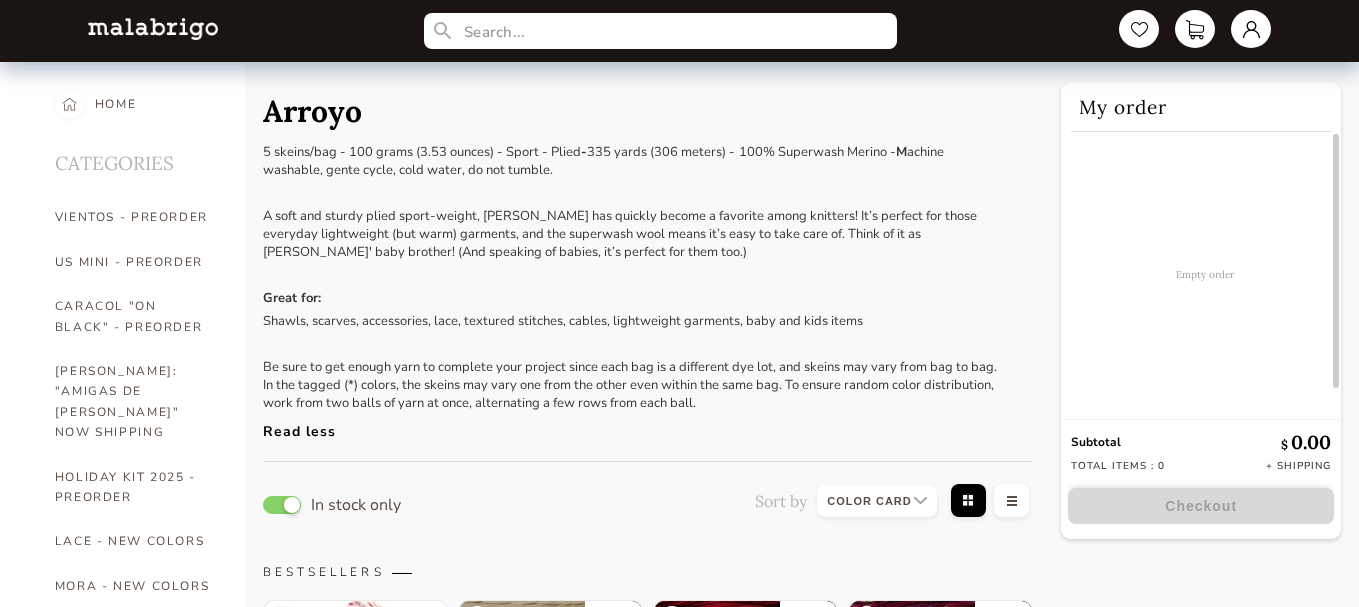 click at bounding box center (877, 501) 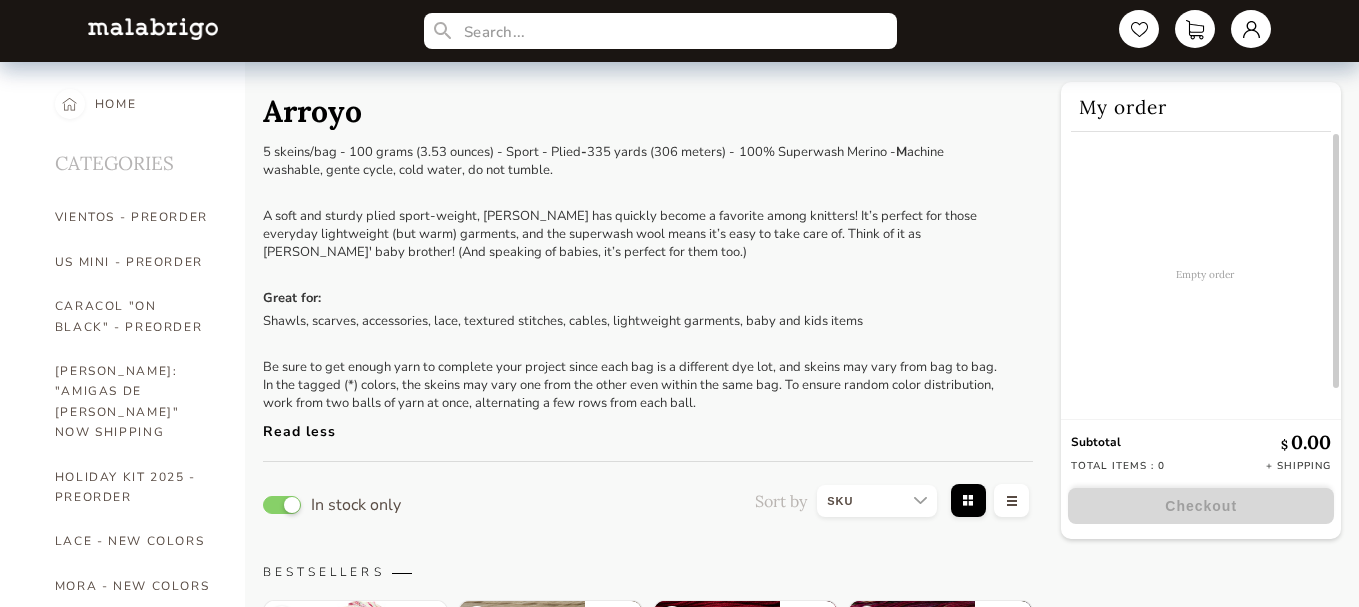 click at bounding box center (877, 501) 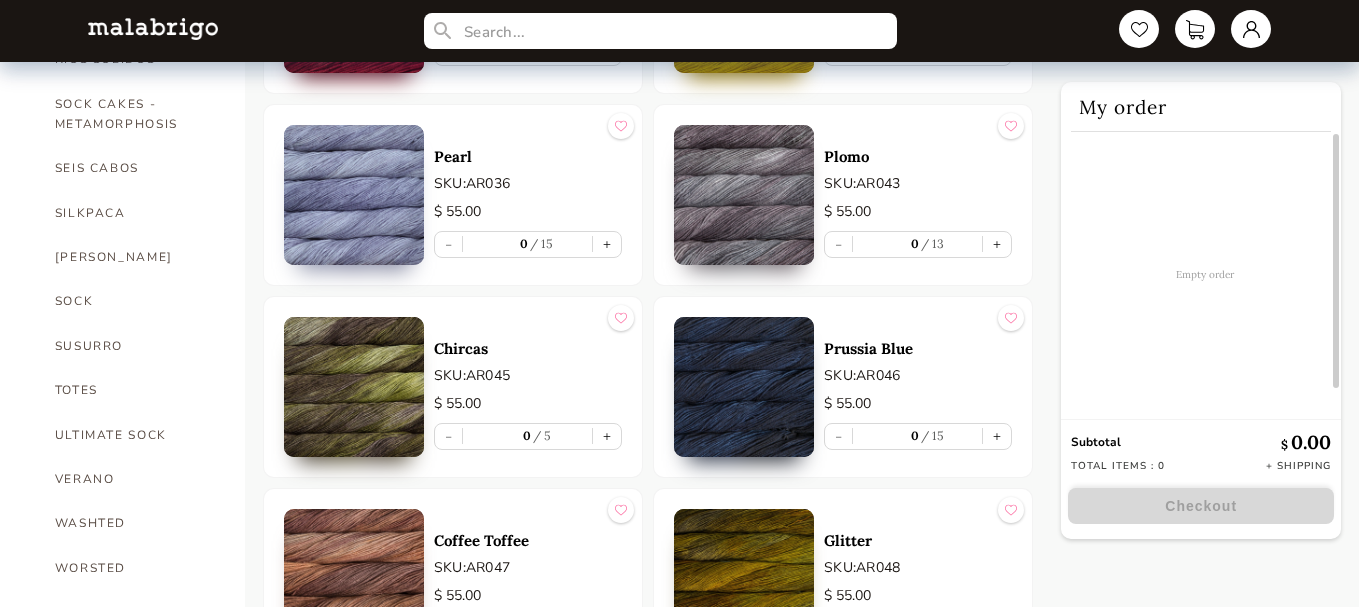 scroll, scrollTop: 1400, scrollLeft: 0, axis: vertical 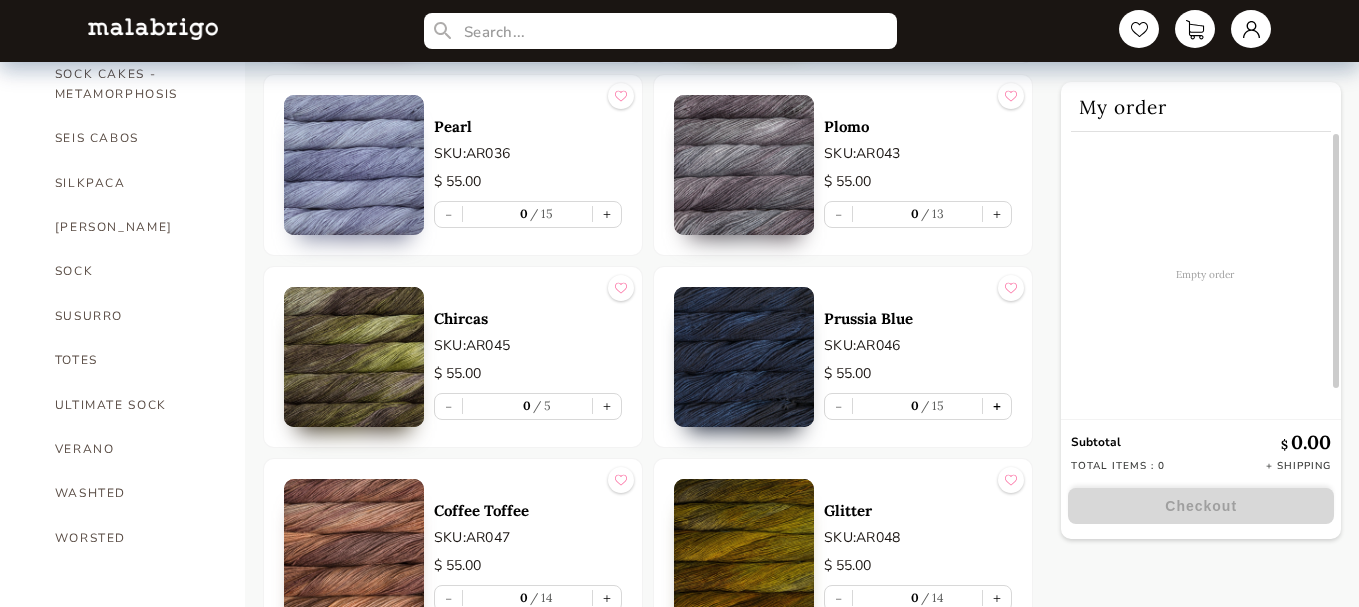click on "+" at bounding box center (997, 406) 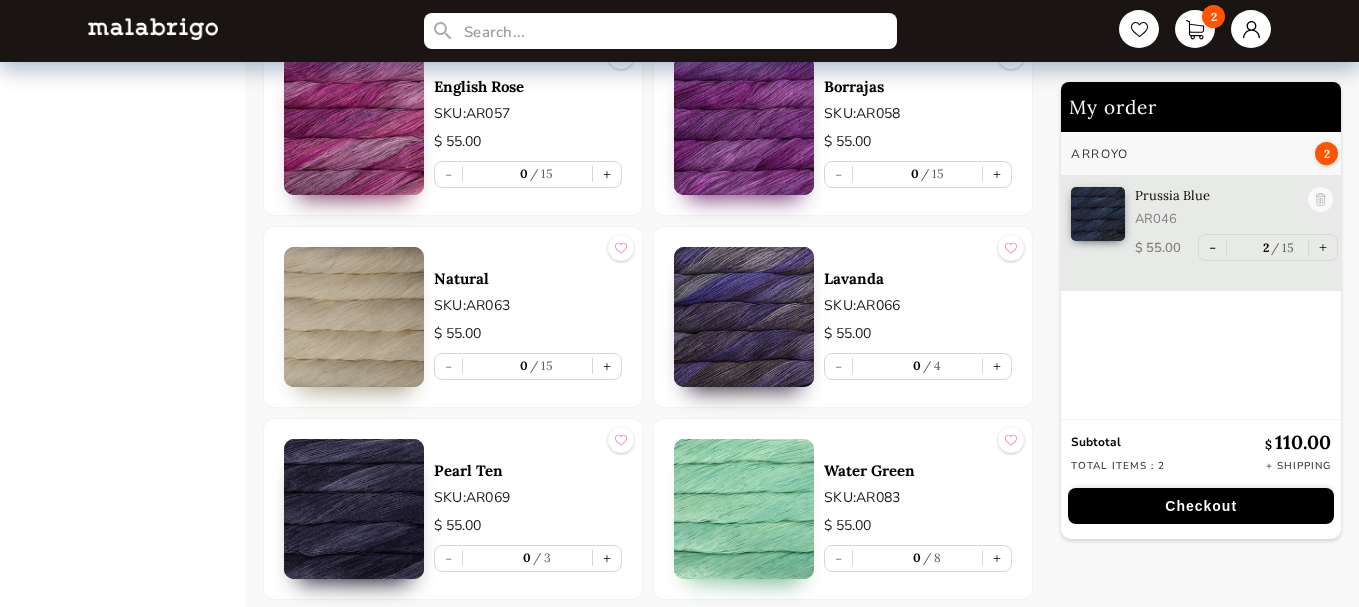 scroll, scrollTop: 2500, scrollLeft: 0, axis: vertical 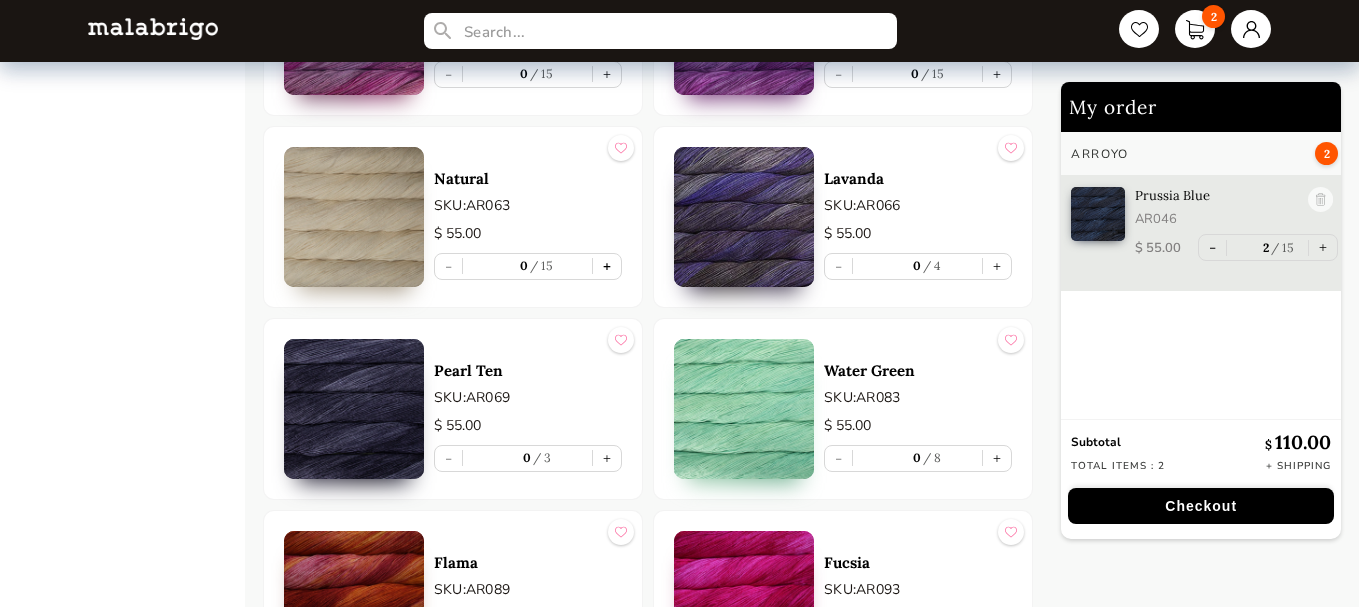 click on "+" at bounding box center (607, 266) 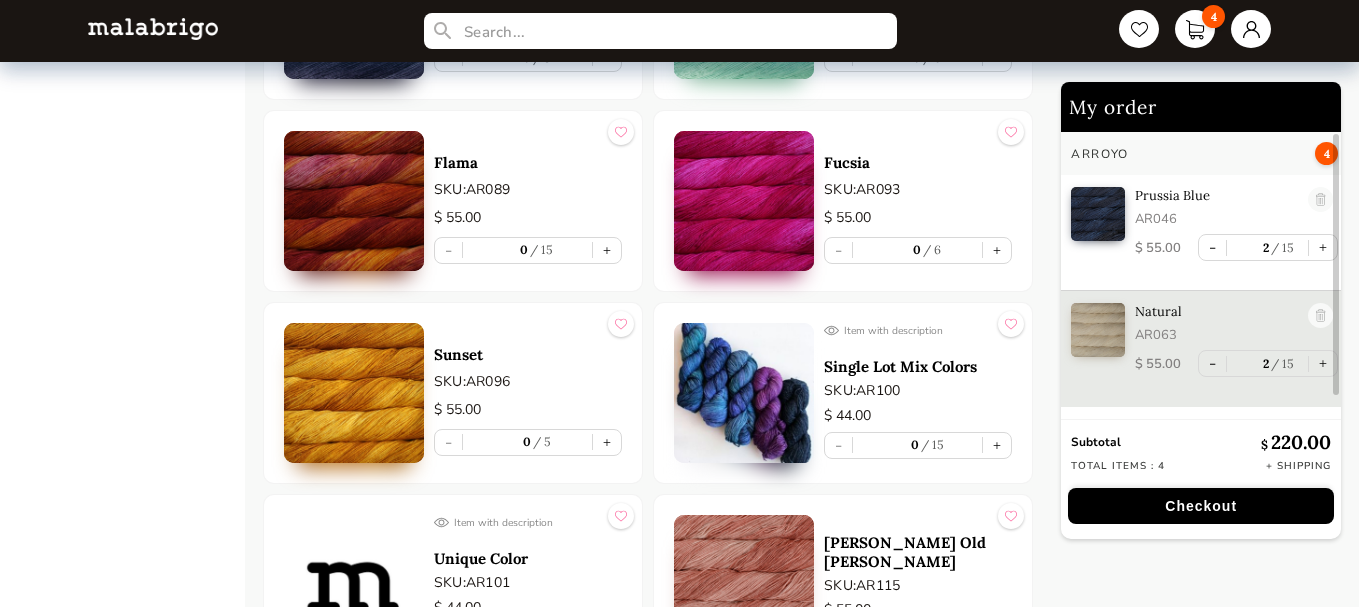 scroll, scrollTop: 3100, scrollLeft: 0, axis: vertical 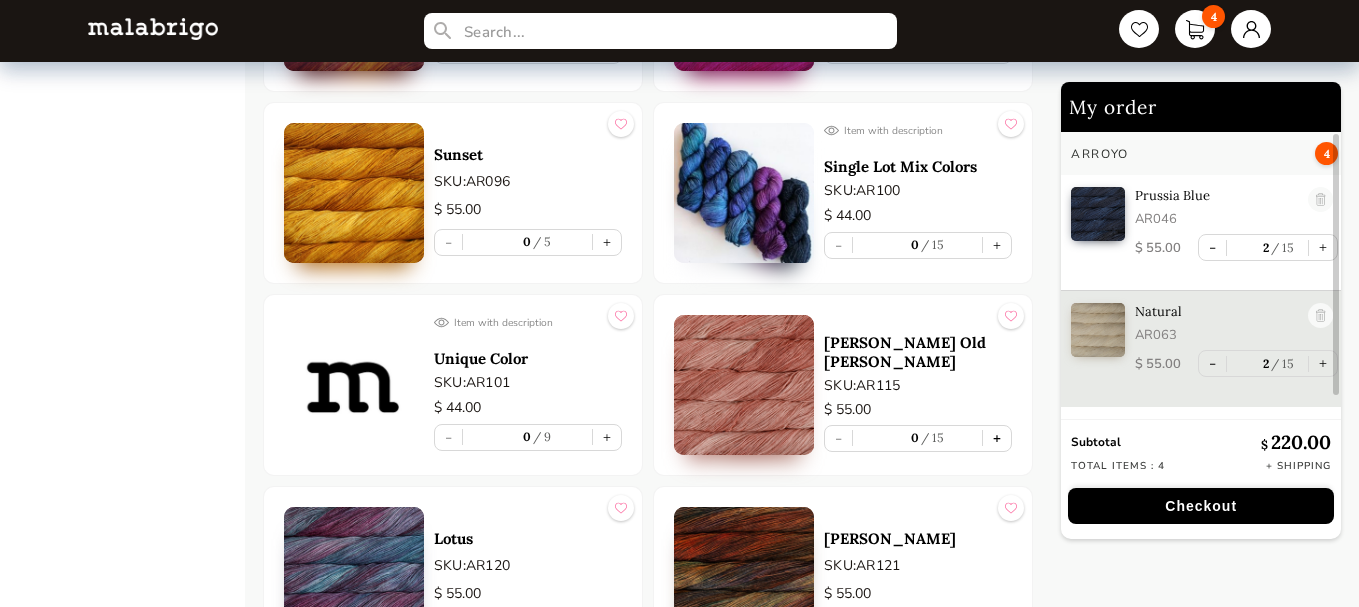 click on "+" at bounding box center (997, 438) 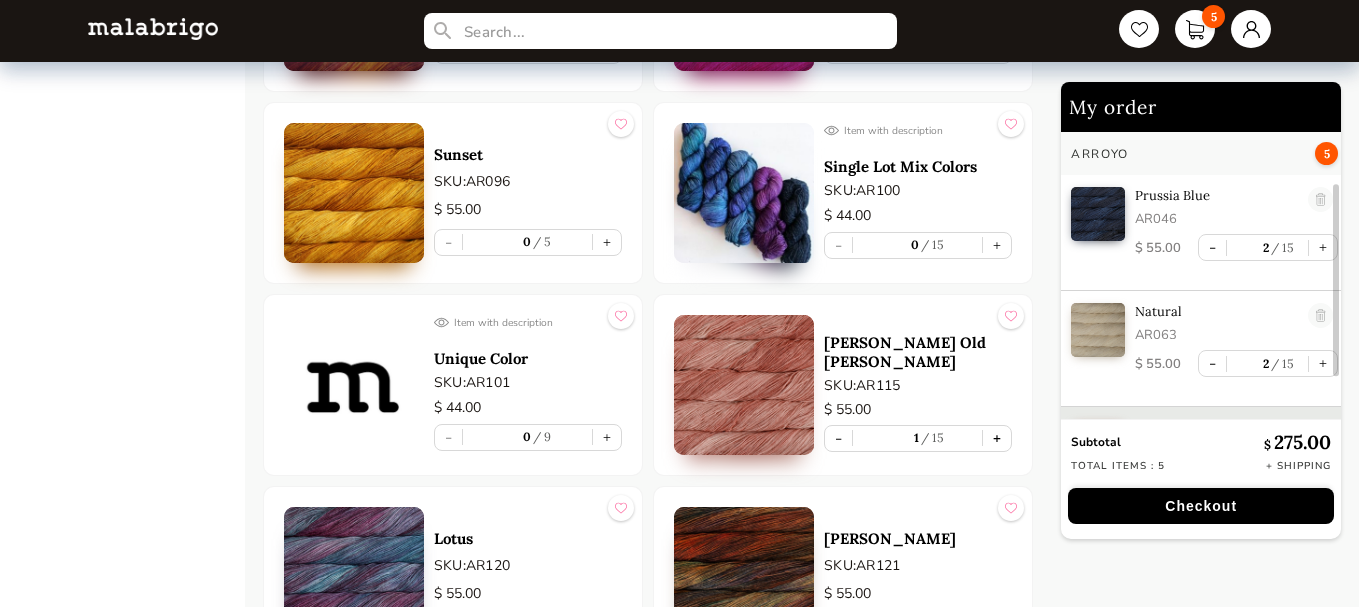 scroll, scrollTop: 7, scrollLeft: 0, axis: vertical 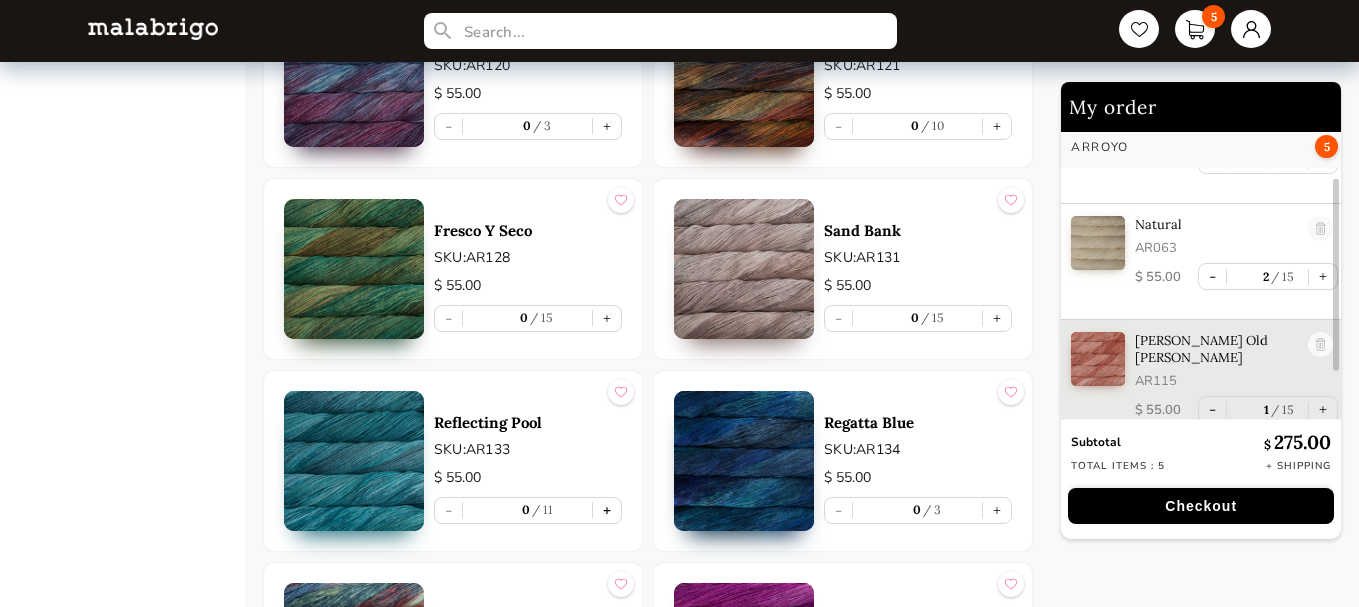 click on "+" at bounding box center [607, 510] 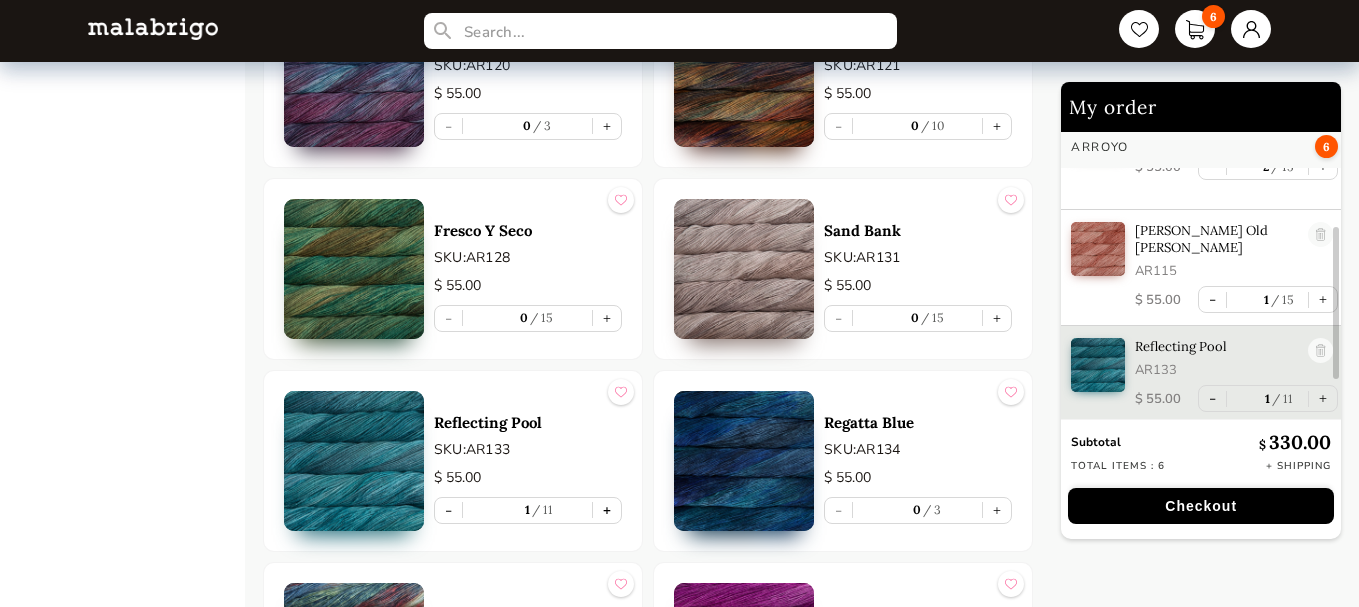scroll, scrollTop: 196, scrollLeft: 0, axis: vertical 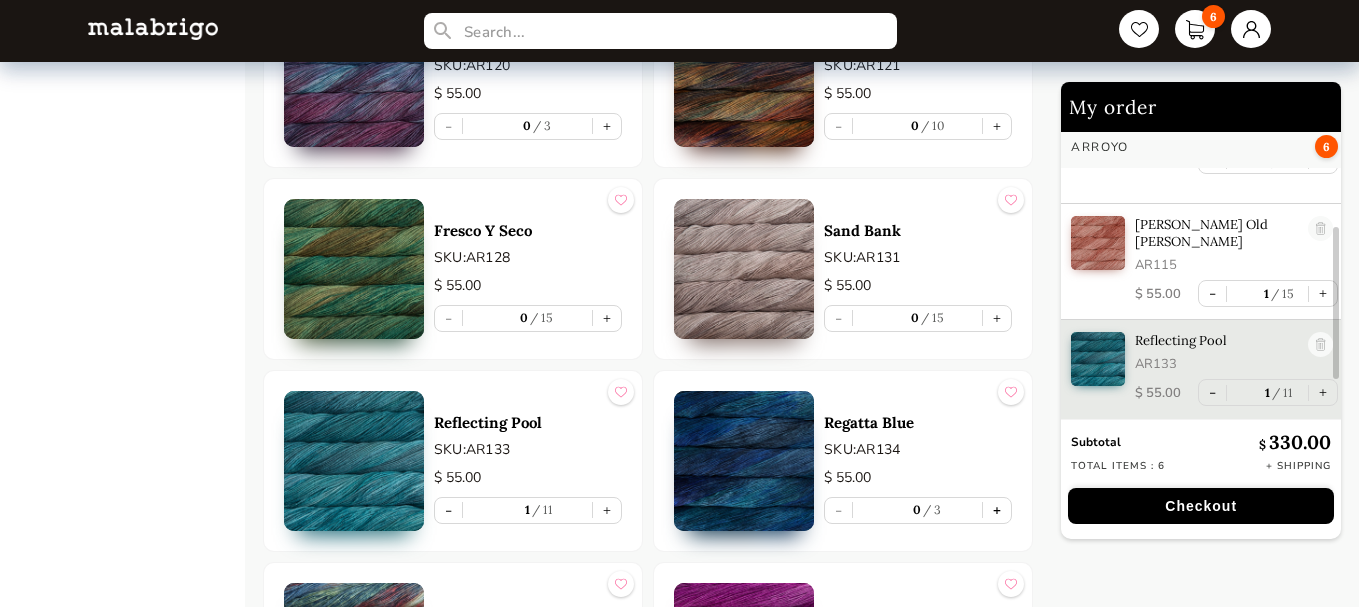 click on "+" at bounding box center (997, 510) 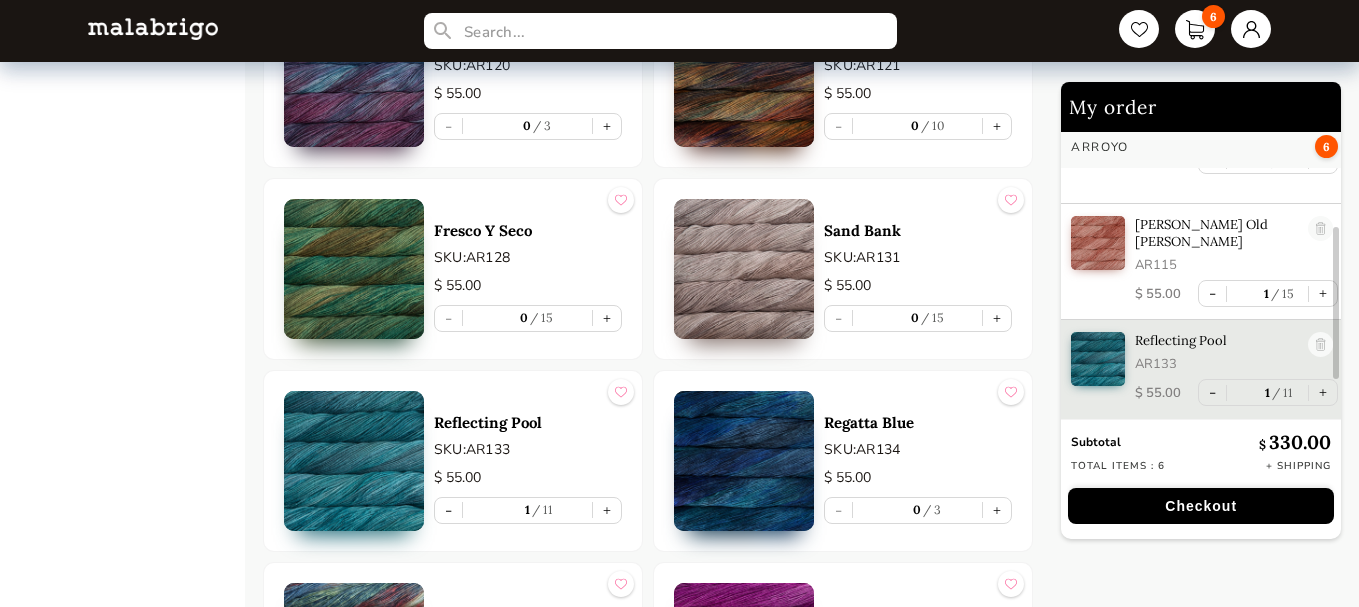 type on "1" 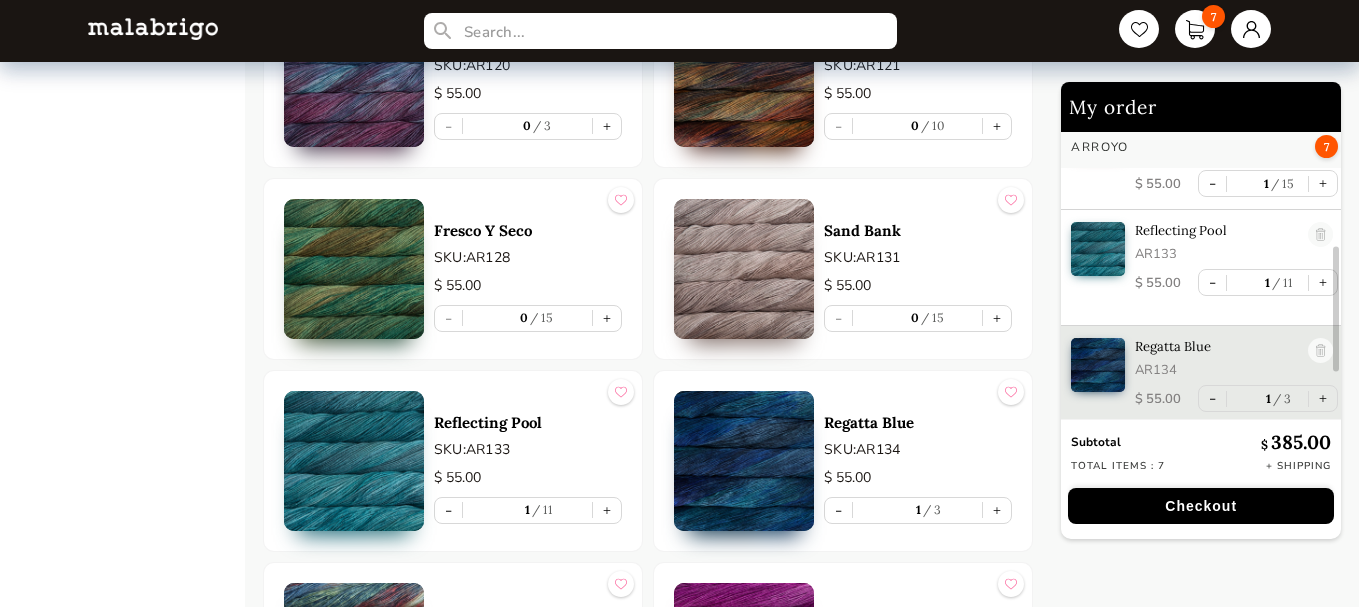 scroll, scrollTop: 312, scrollLeft: 0, axis: vertical 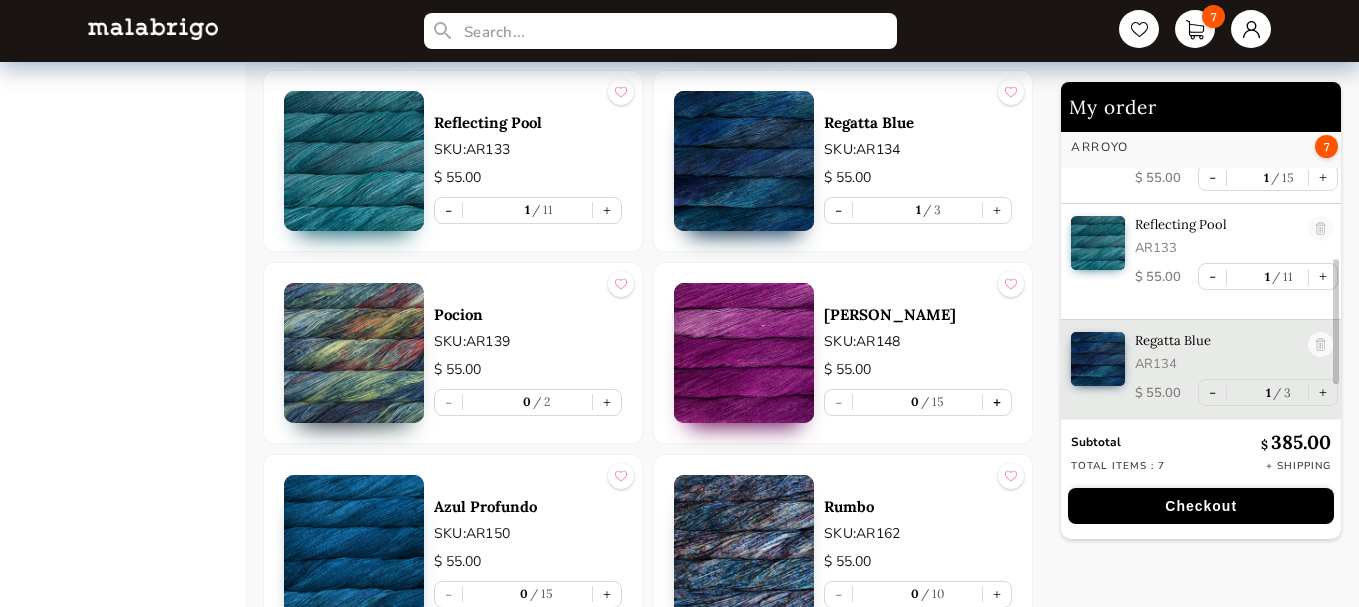 click on "+" at bounding box center (997, 402) 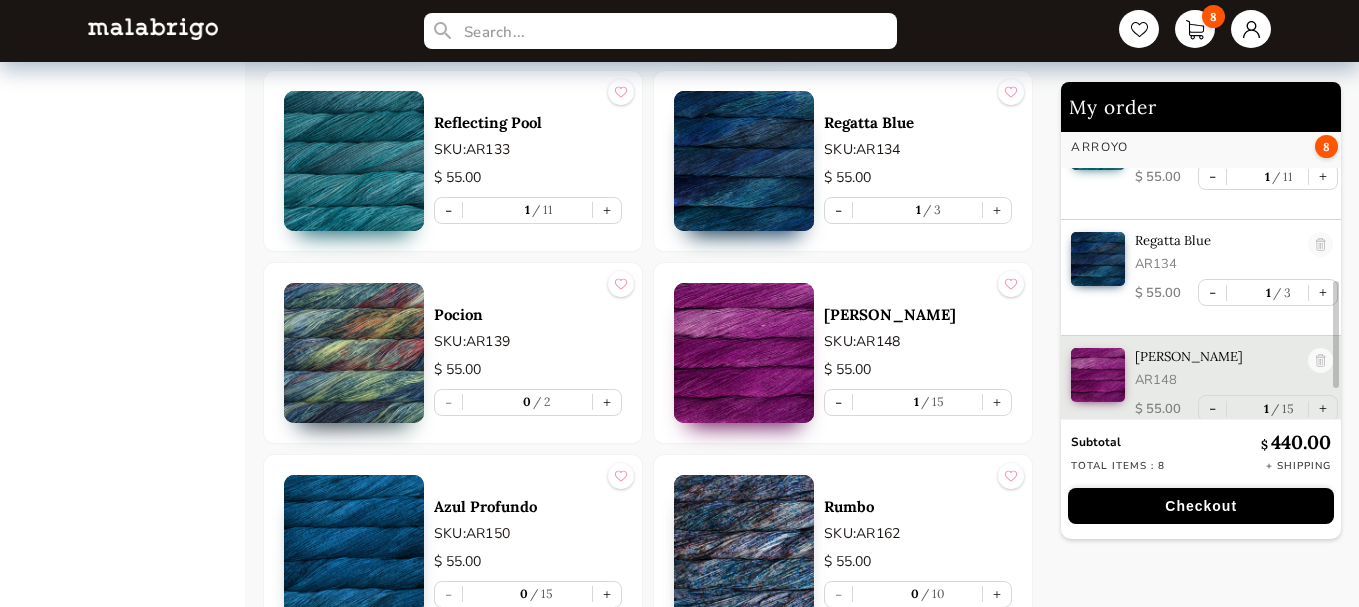 scroll, scrollTop: 428, scrollLeft: 0, axis: vertical 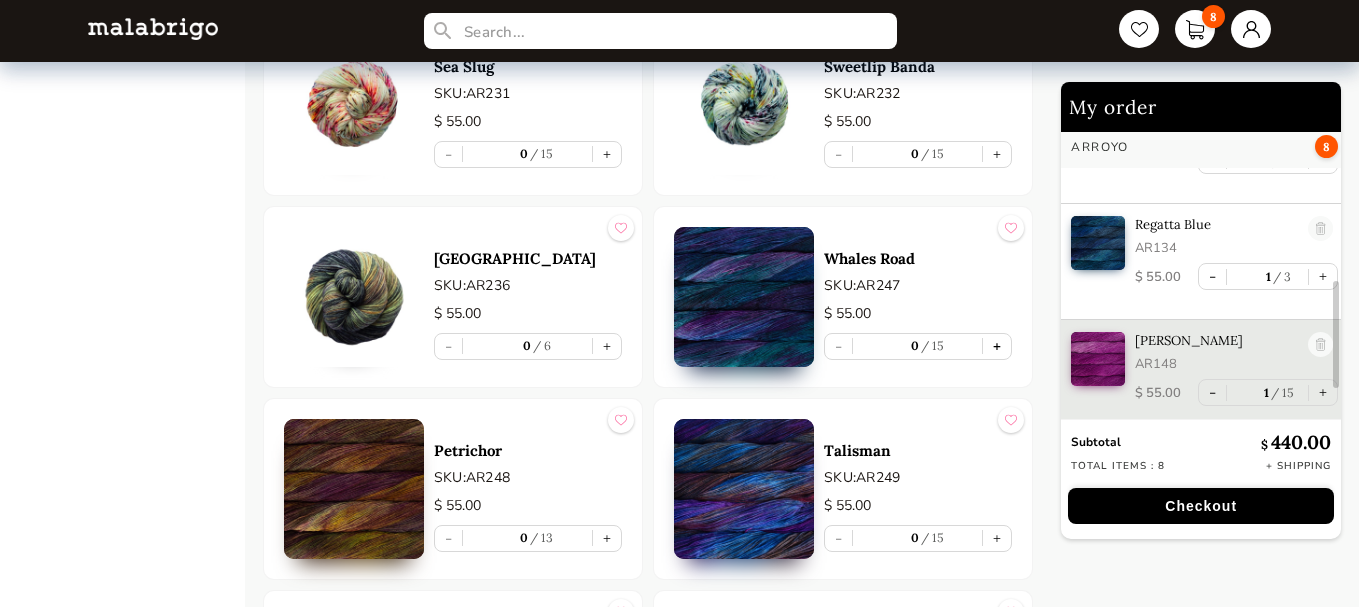 click on "+" at bounding box center (997, 346) 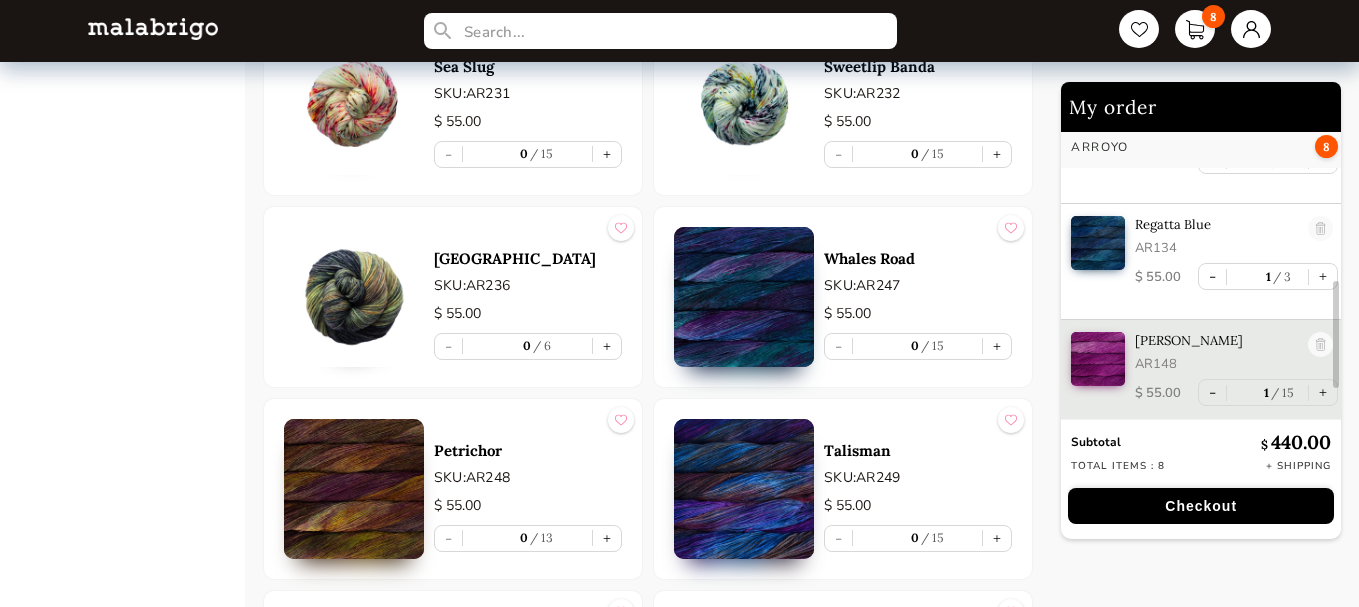 type on "1" 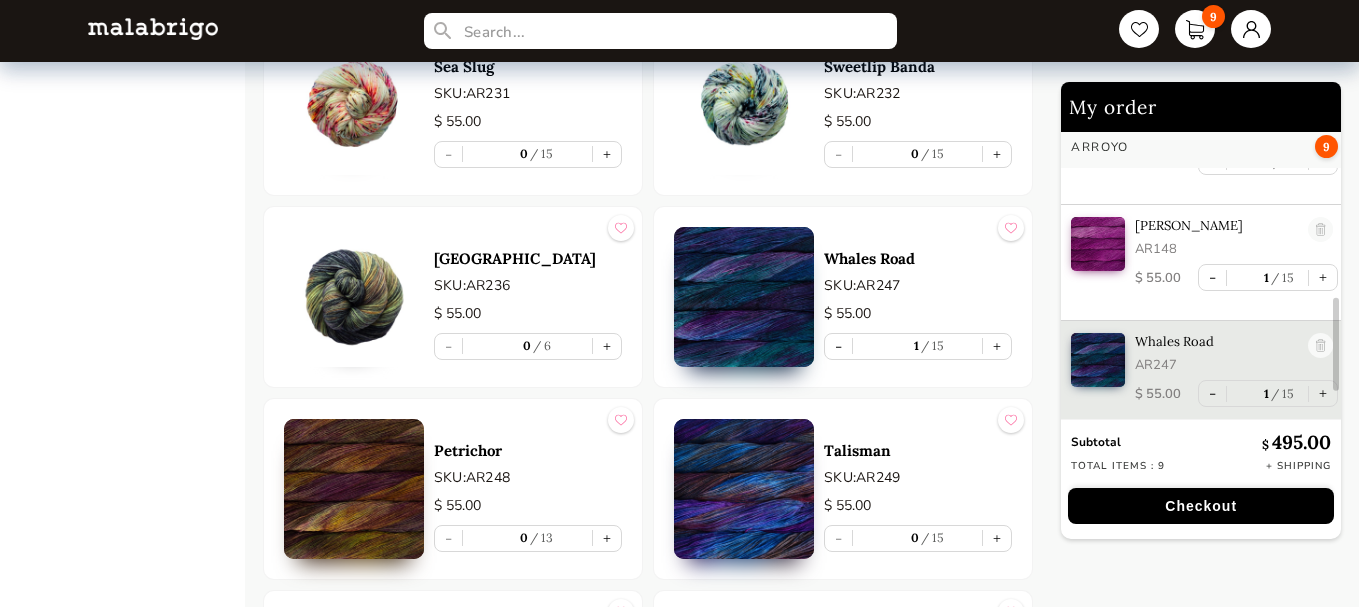 scroll, scrollTop: 544, scrollLeft: 0, axis: vertical 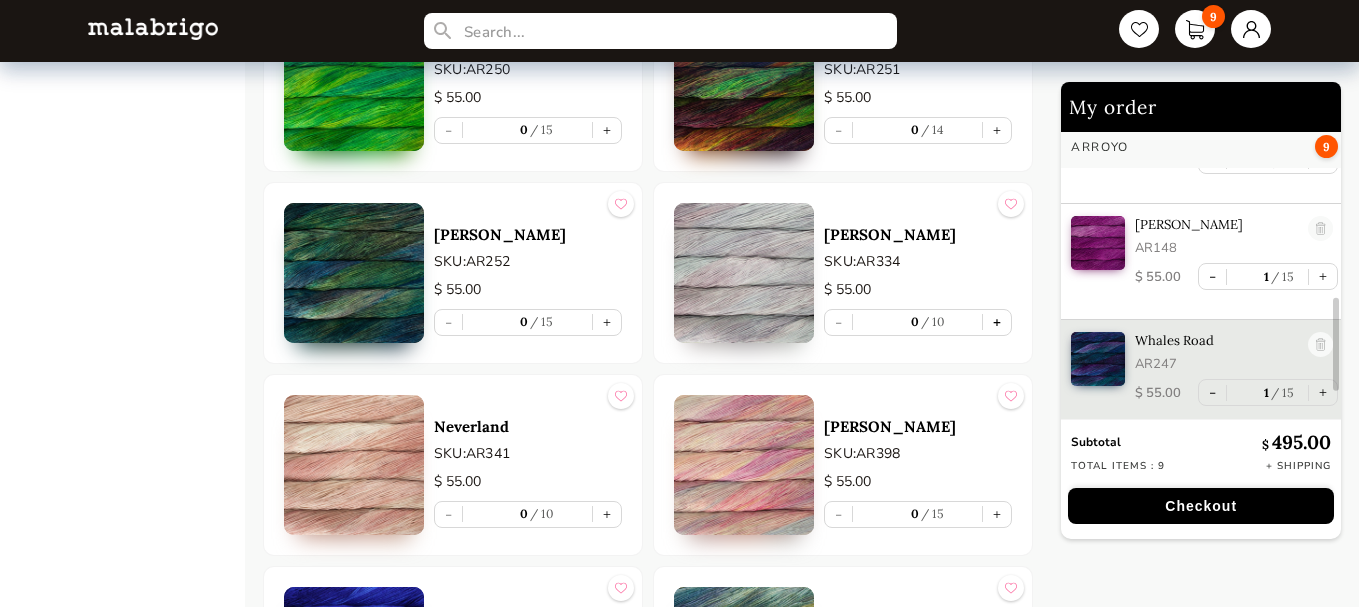 click on "+" at bounding box center [997, 322] 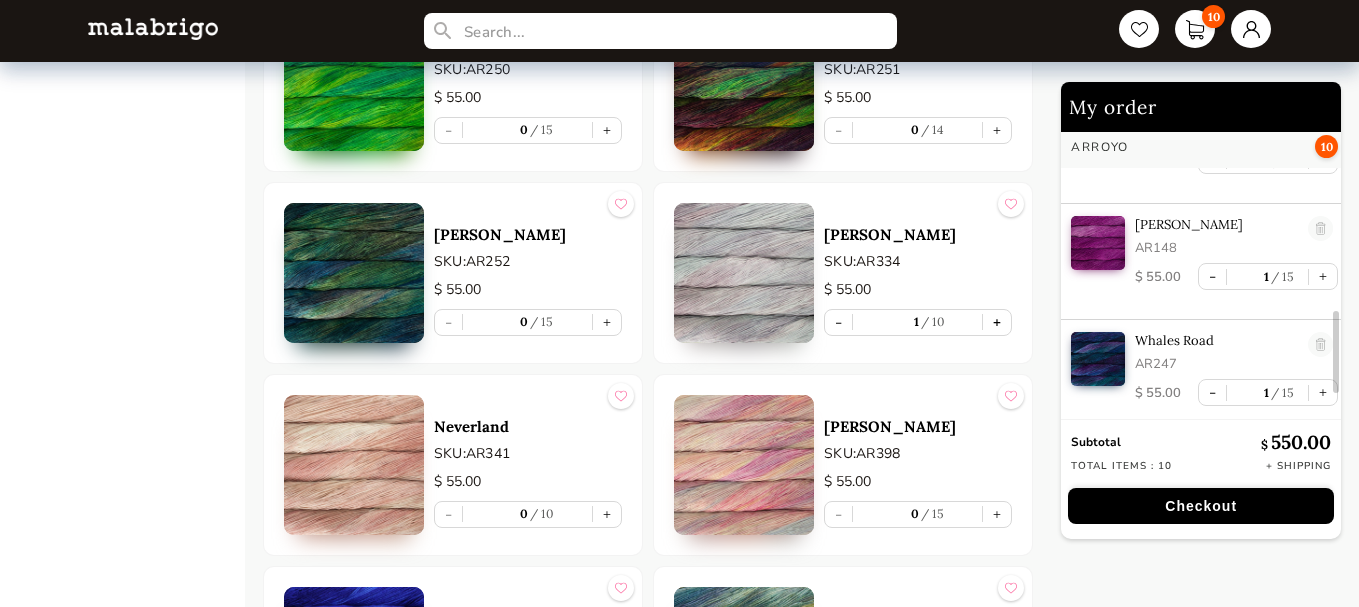 scroll, scrollTop: 660, scrollLeft: 0, axis: vertical 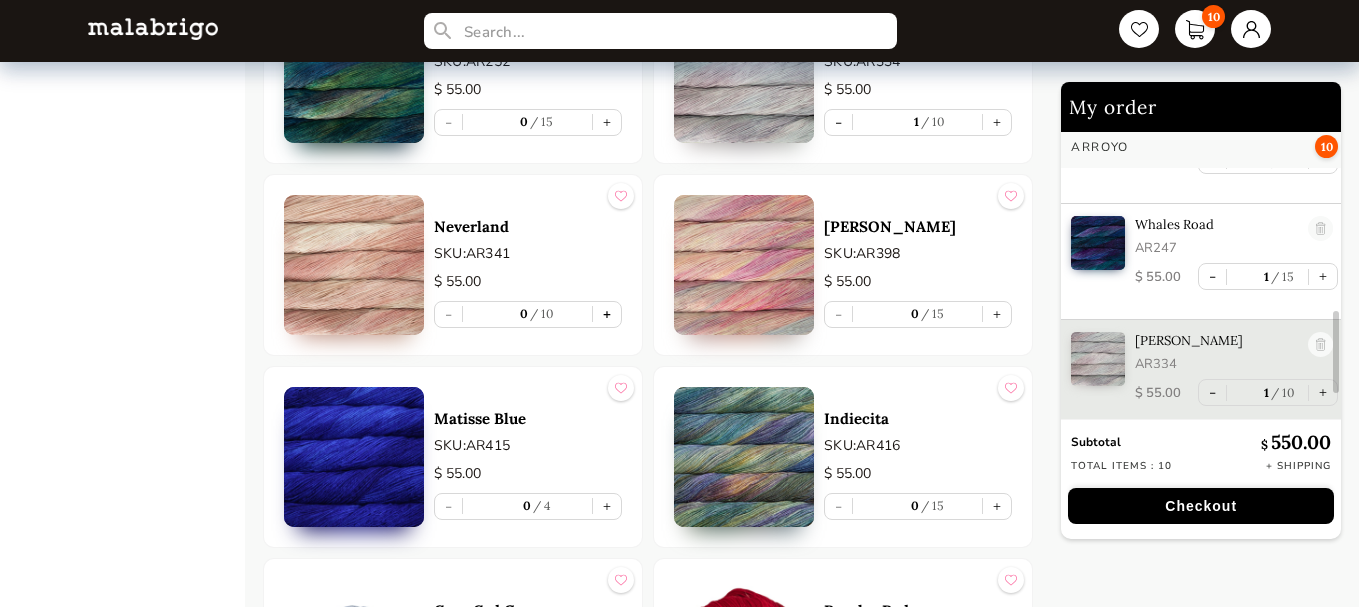 click on "+" at bounding box center [607, 314] 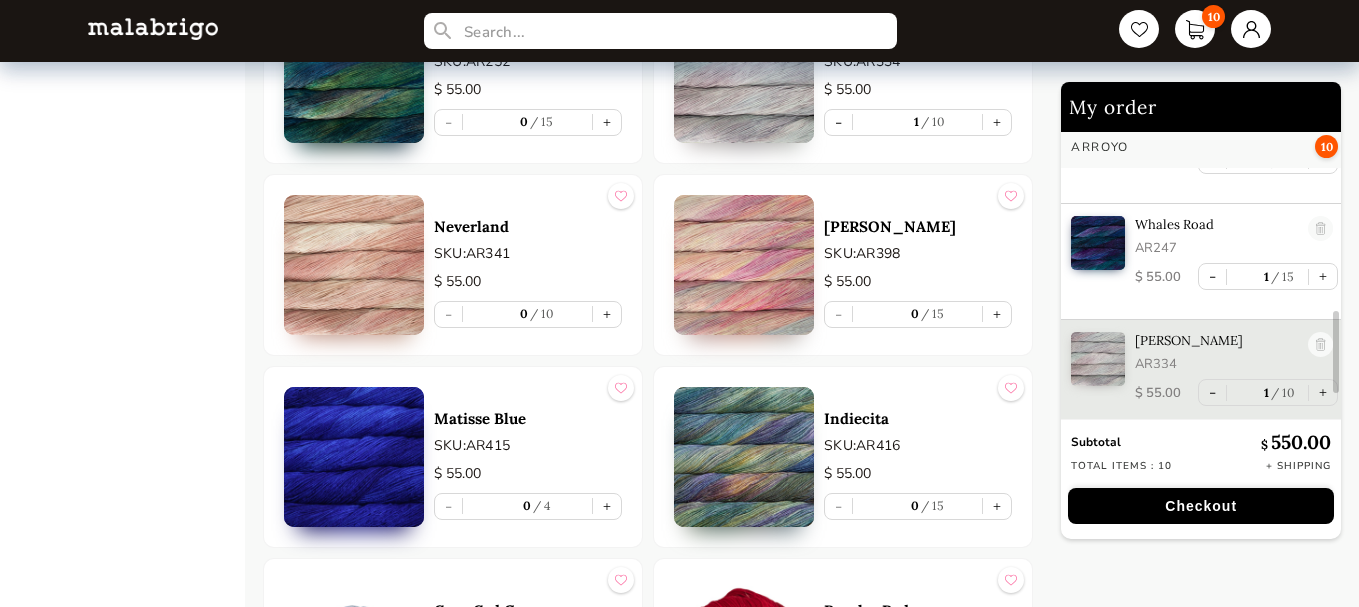 type on "1" 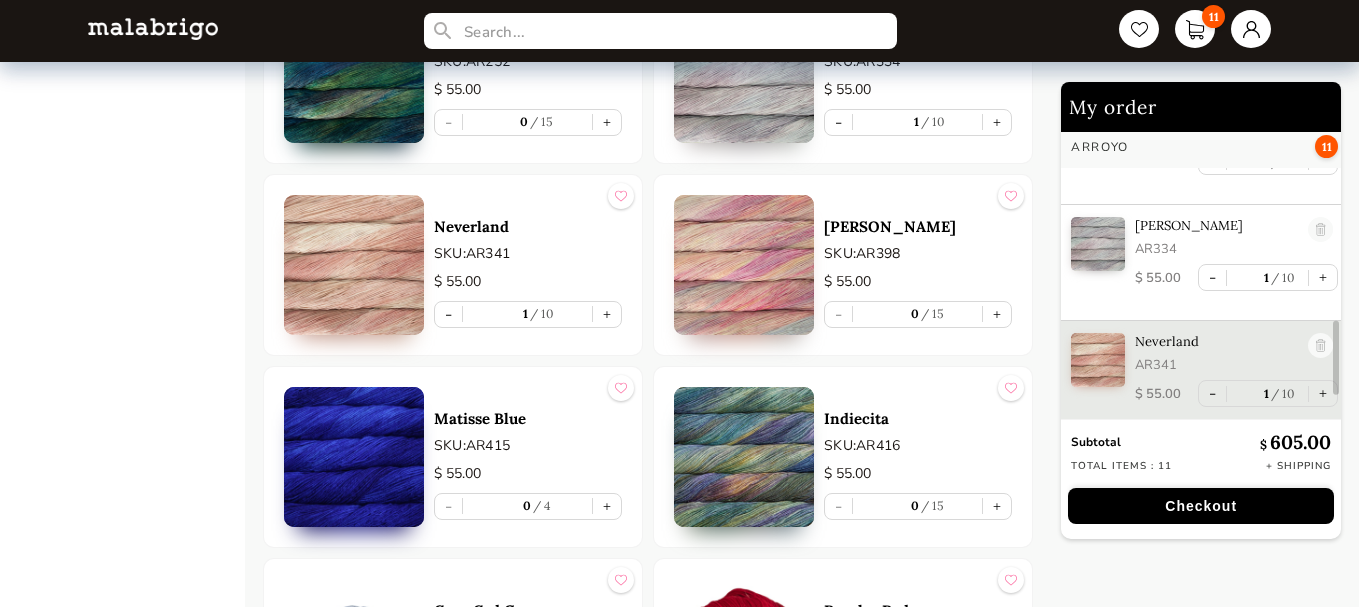 scroll, scrollTop: 776, scrollLeft: 0, axis: vertical 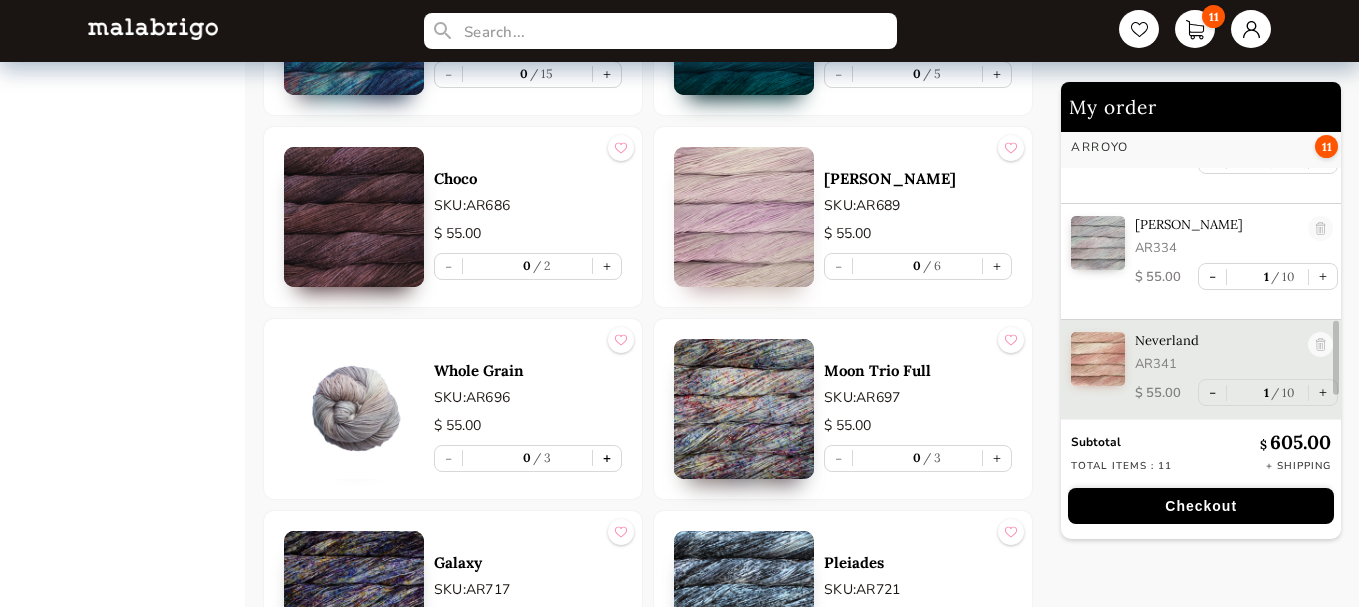 click on "+" at bounding box center (607, 458) 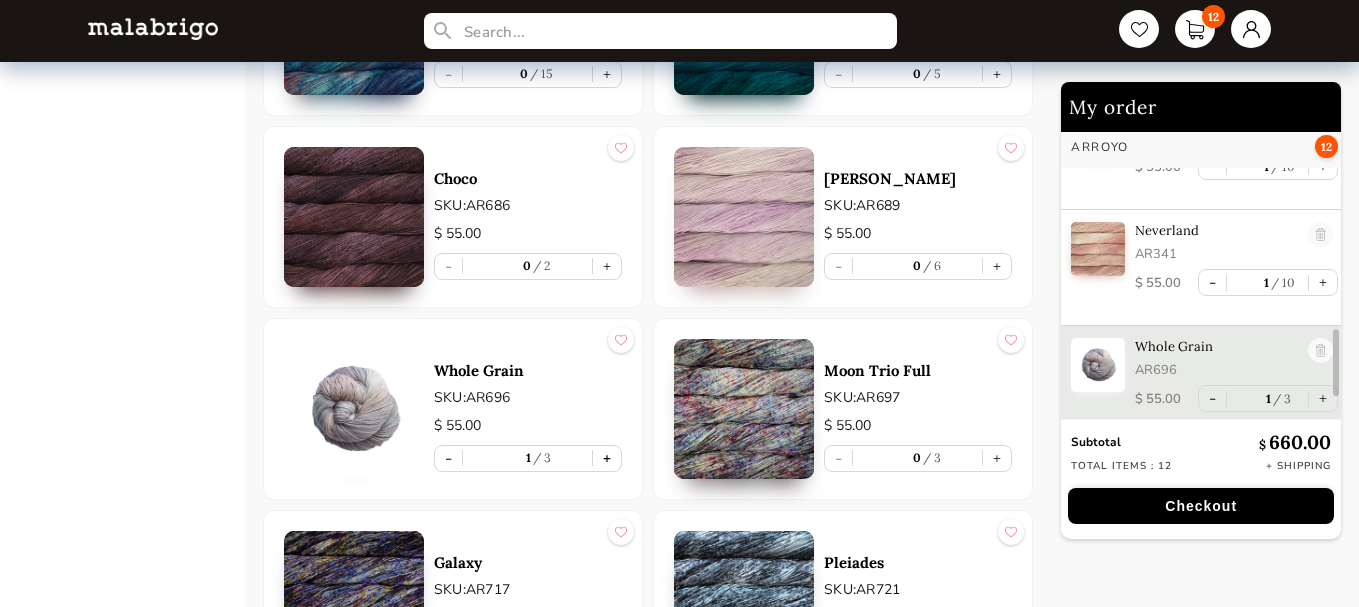 scroll, scrollTop: 892, scrollLeft: 0, axis: vertical 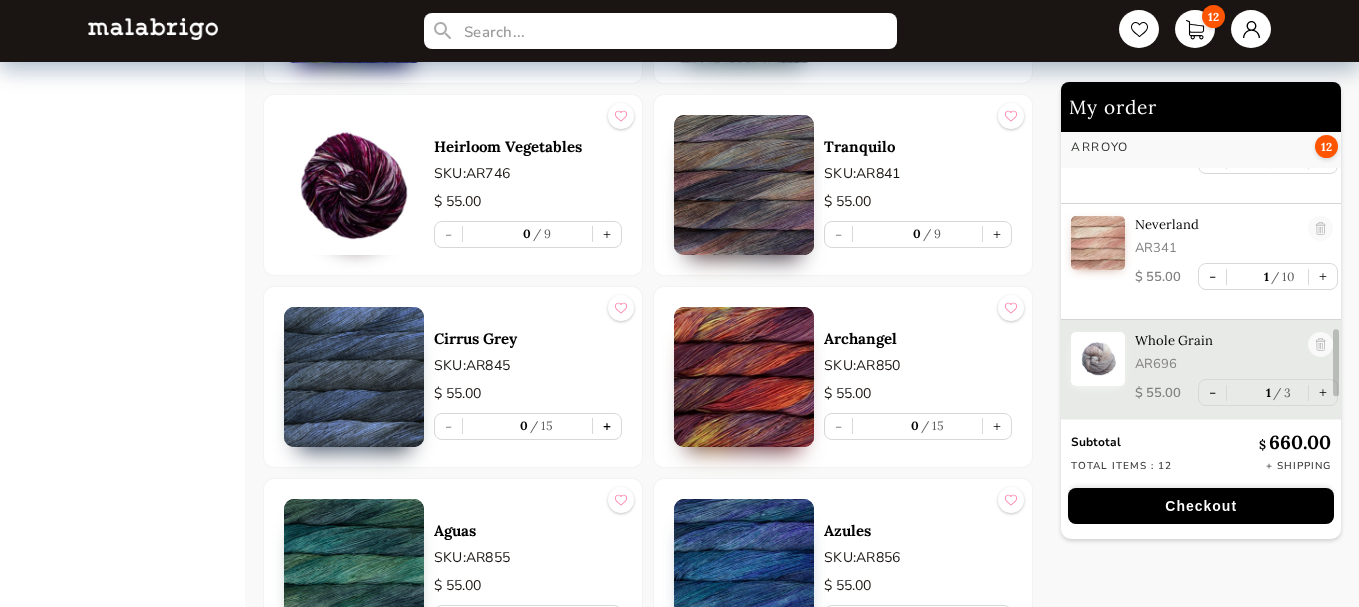 click on "+" at bounding box center (607, 426) 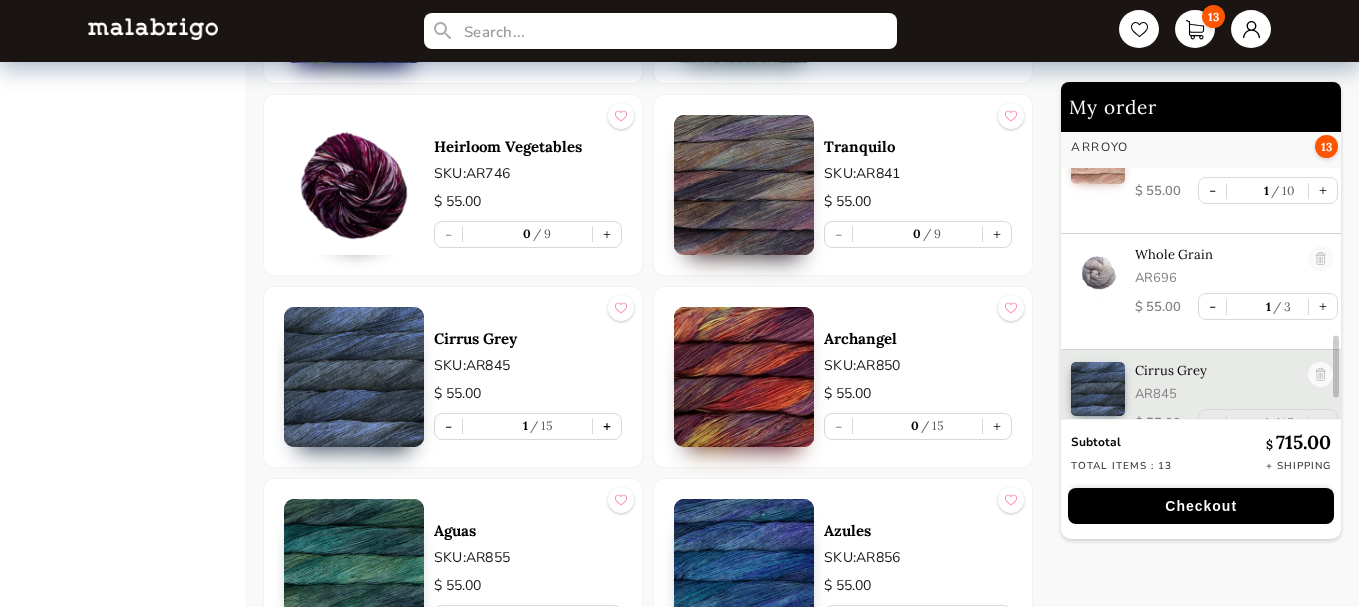 scroll, scrollTop: 1008, scrollLeft: 0, axis: vertical 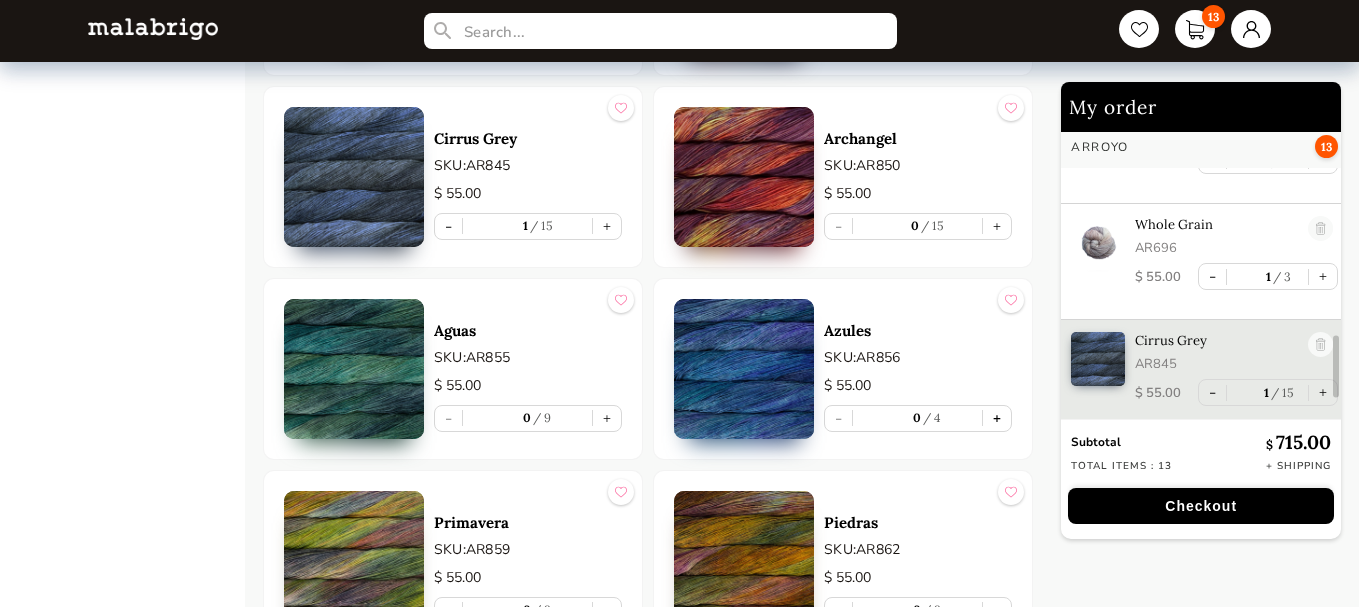 click on "+" at bounding box center (997, 418) 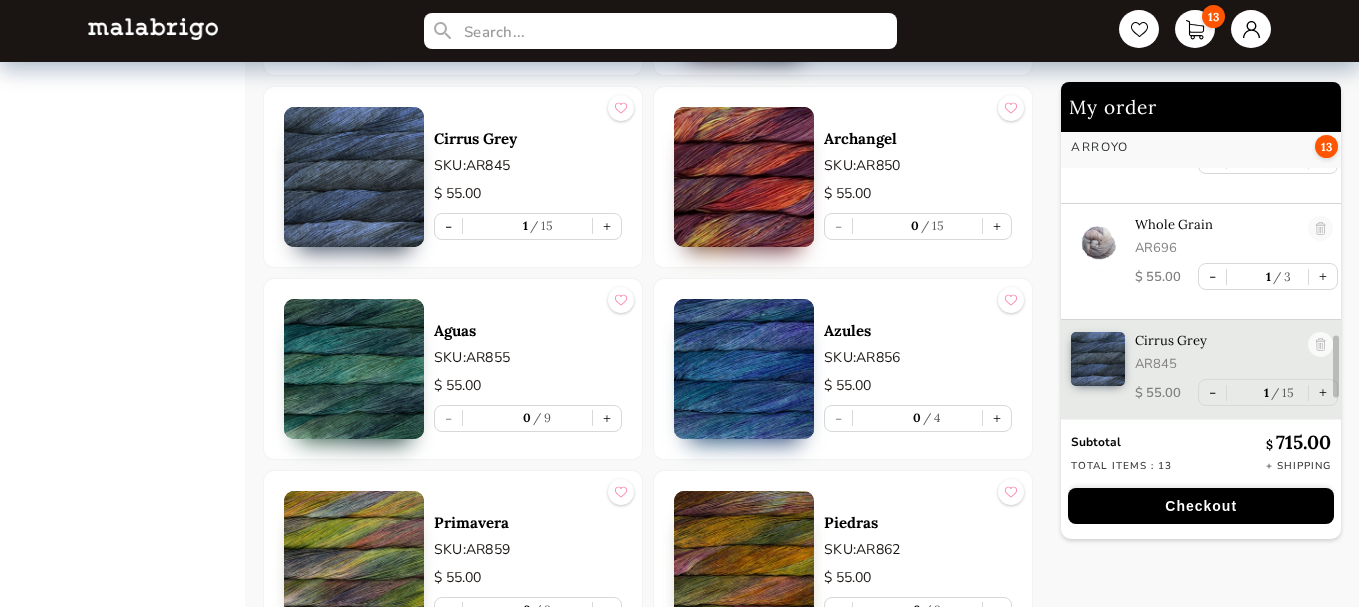 type on "1" 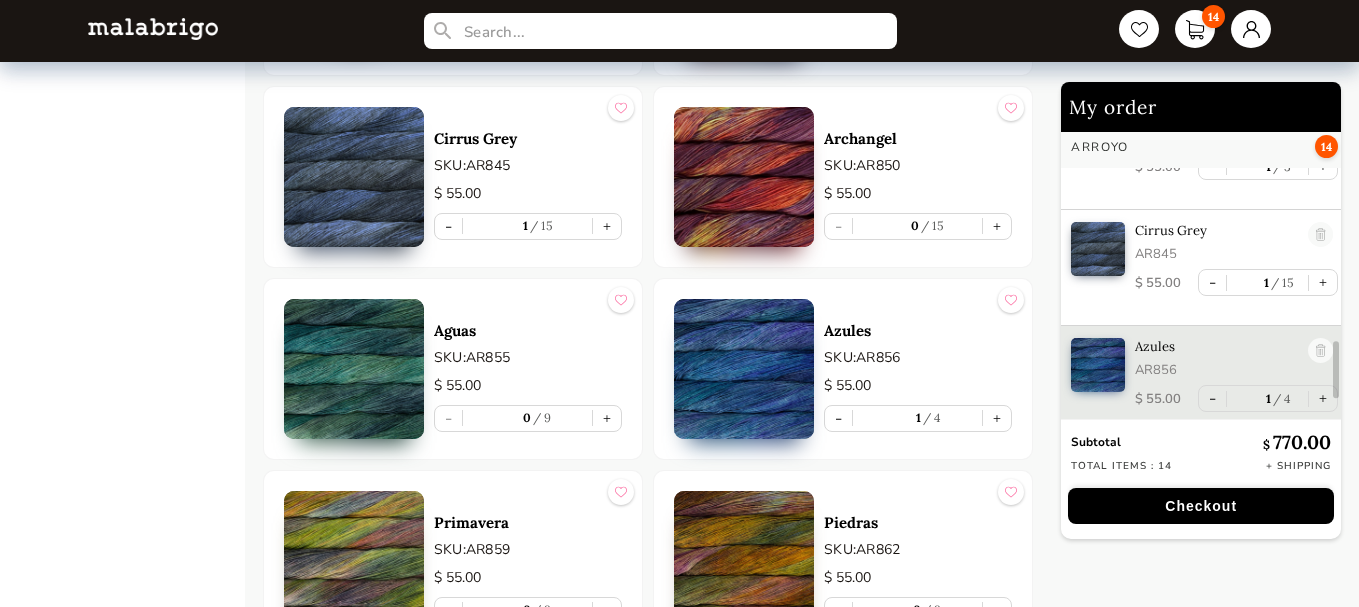 scroll, scrollTop: 1124, scrollLeft: 0, axis: vertical 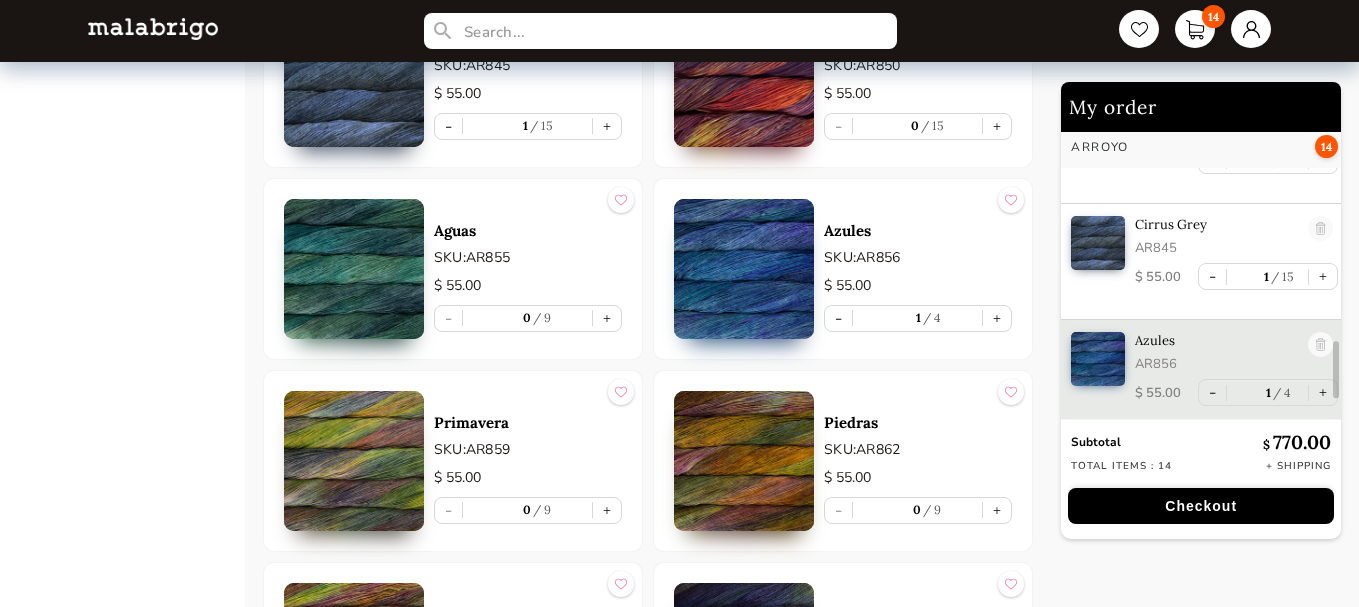 click on "Checkout" at bounding box center [1201, 506] 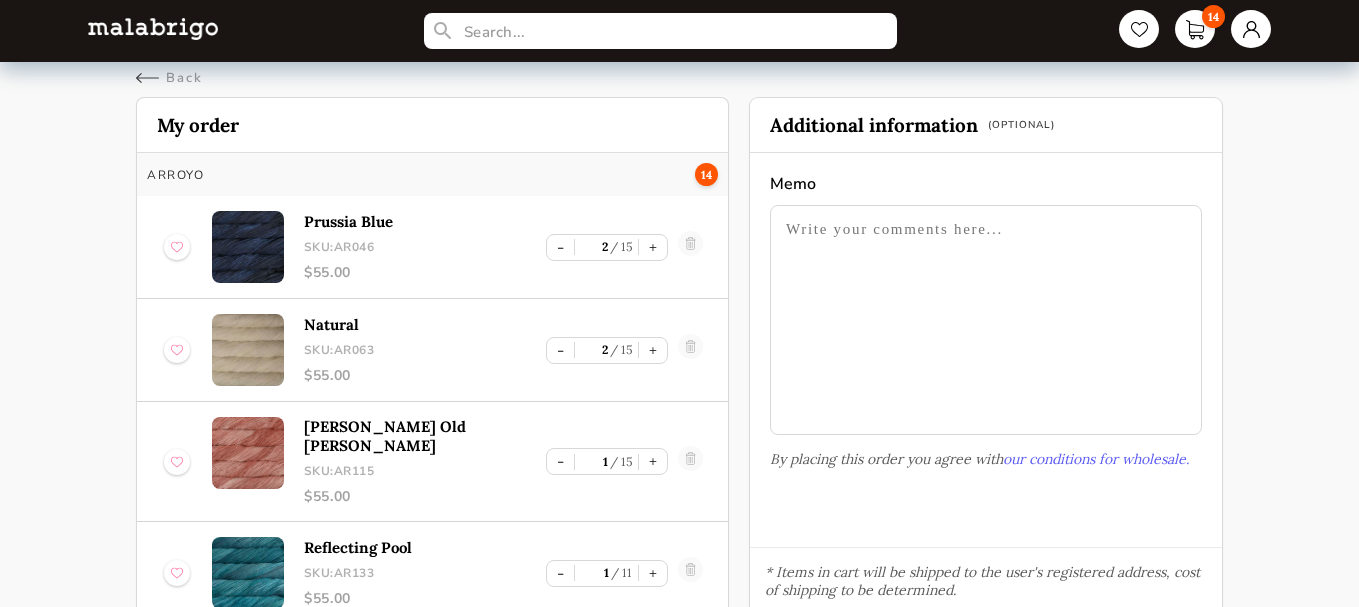 scroll, scrollTop: 0, scrollLeft: 0, axis: both 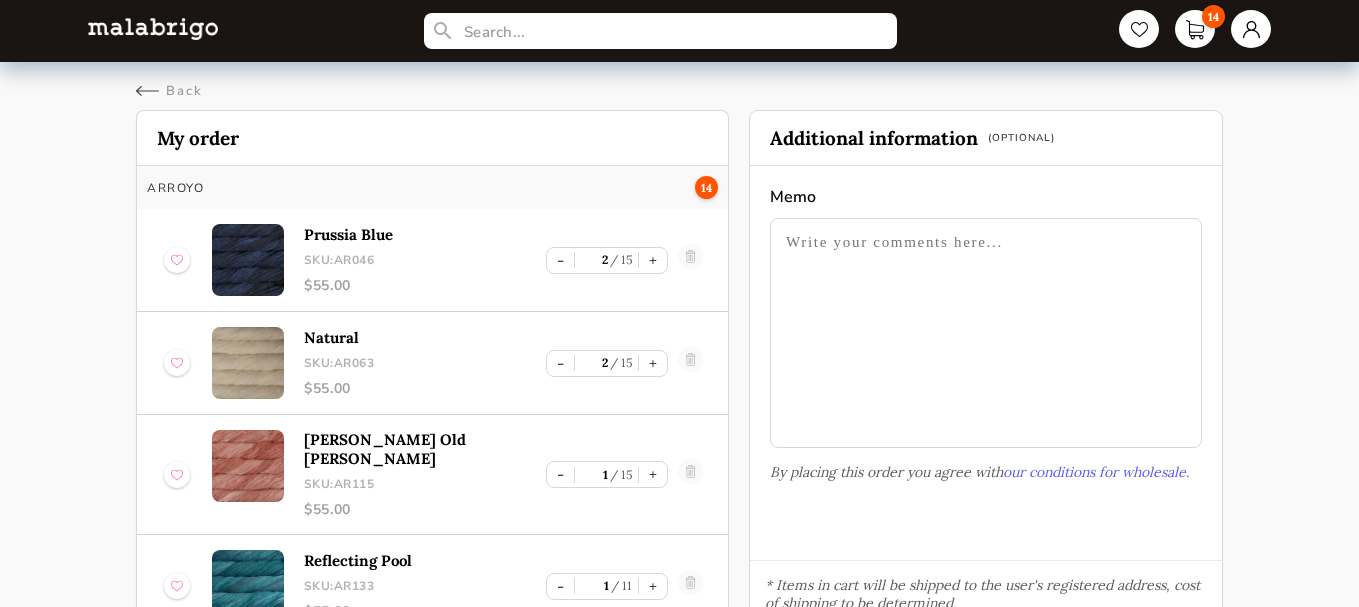click at bounding box center (986, 333) 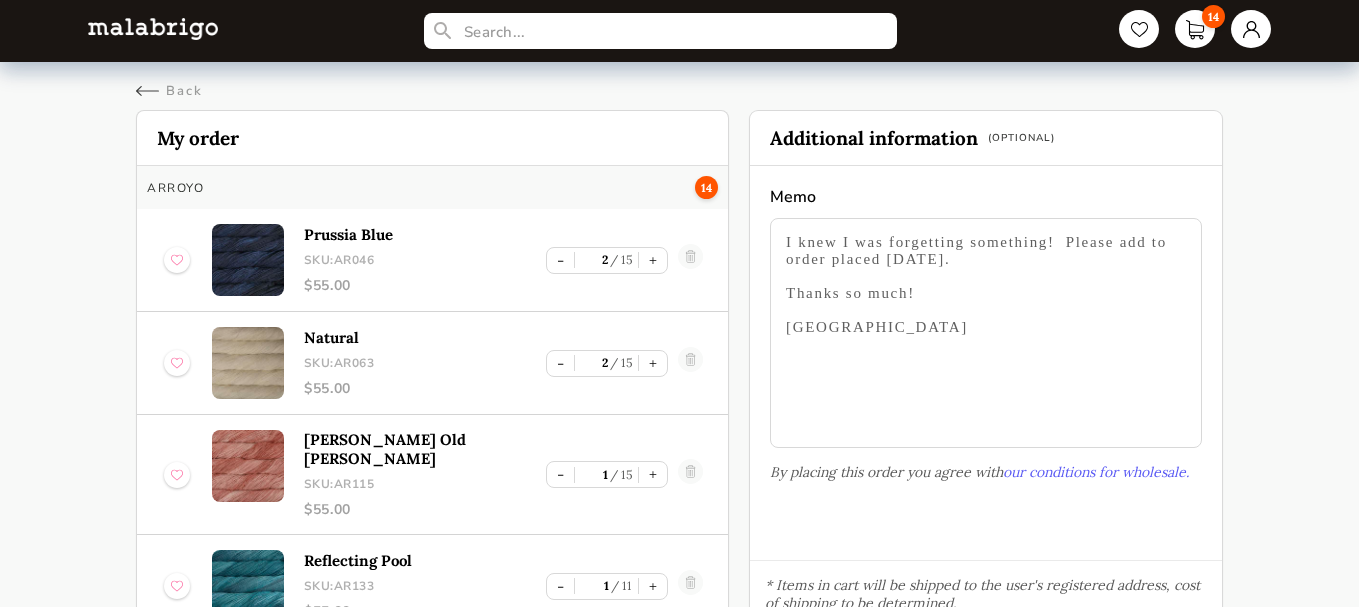 type on "I knew I was forgetting something!  Please add to order placed [DATE].
Thanks so much!
[GEOGRAPHIC_DATA]" 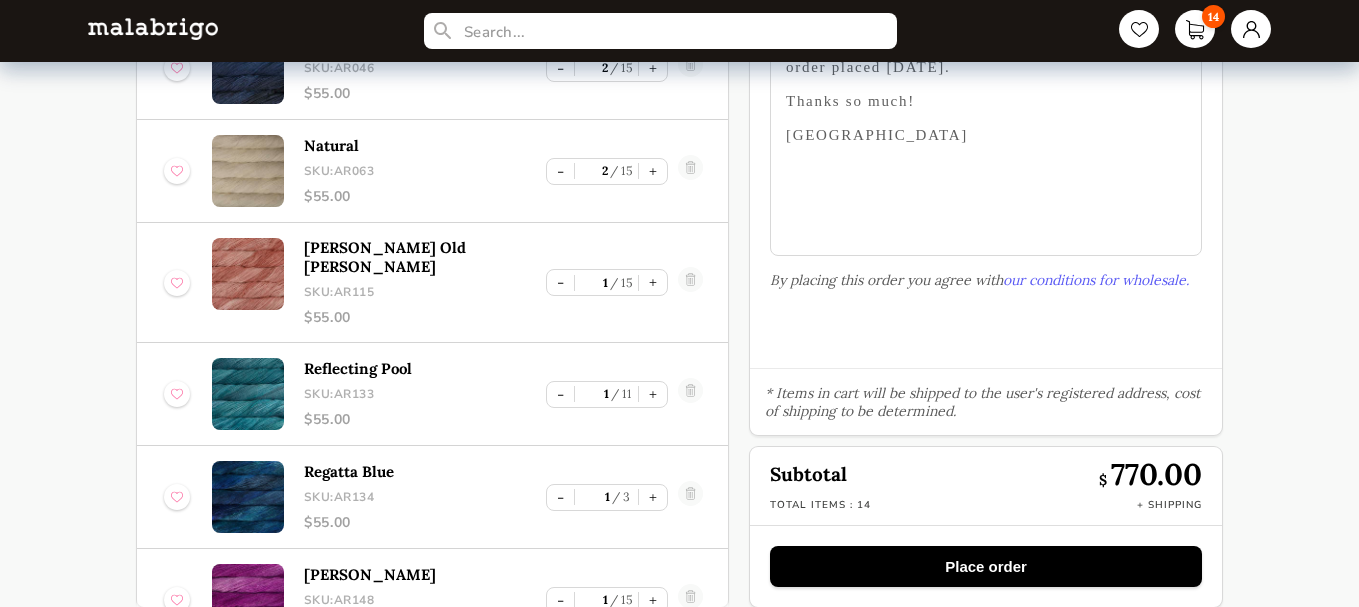 scroll, scrollTop: 213, scrollLeft: 0, axis: vertical 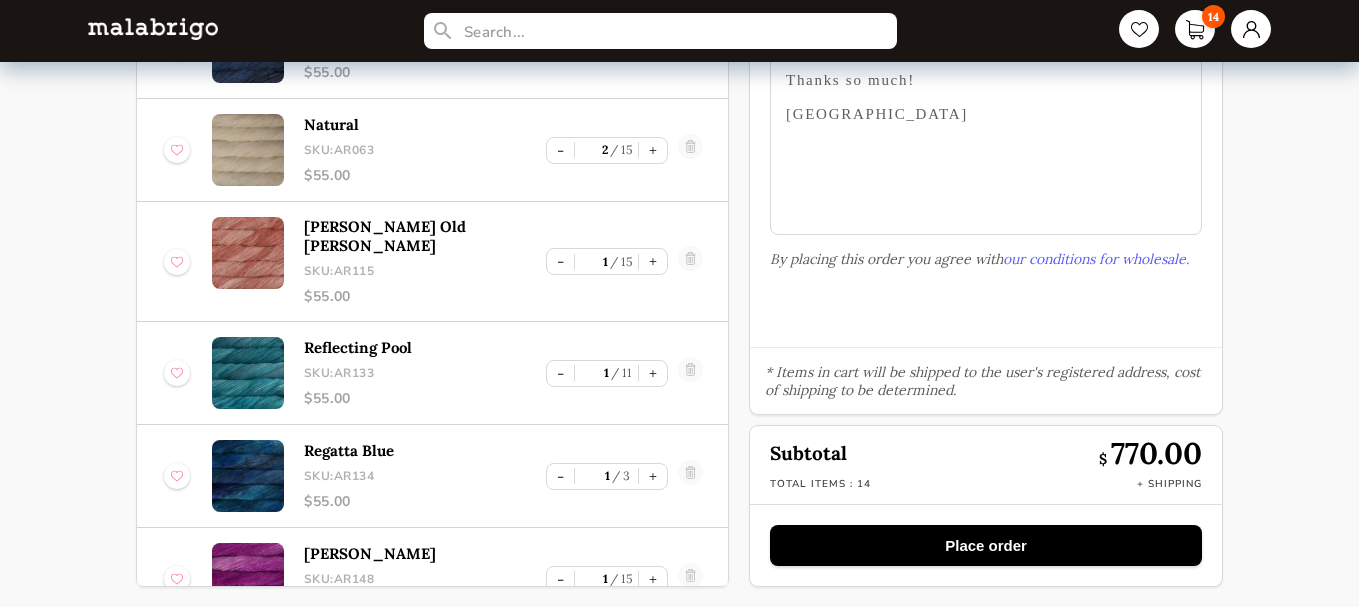 click on "Place order" at bounding box center (986, 545) 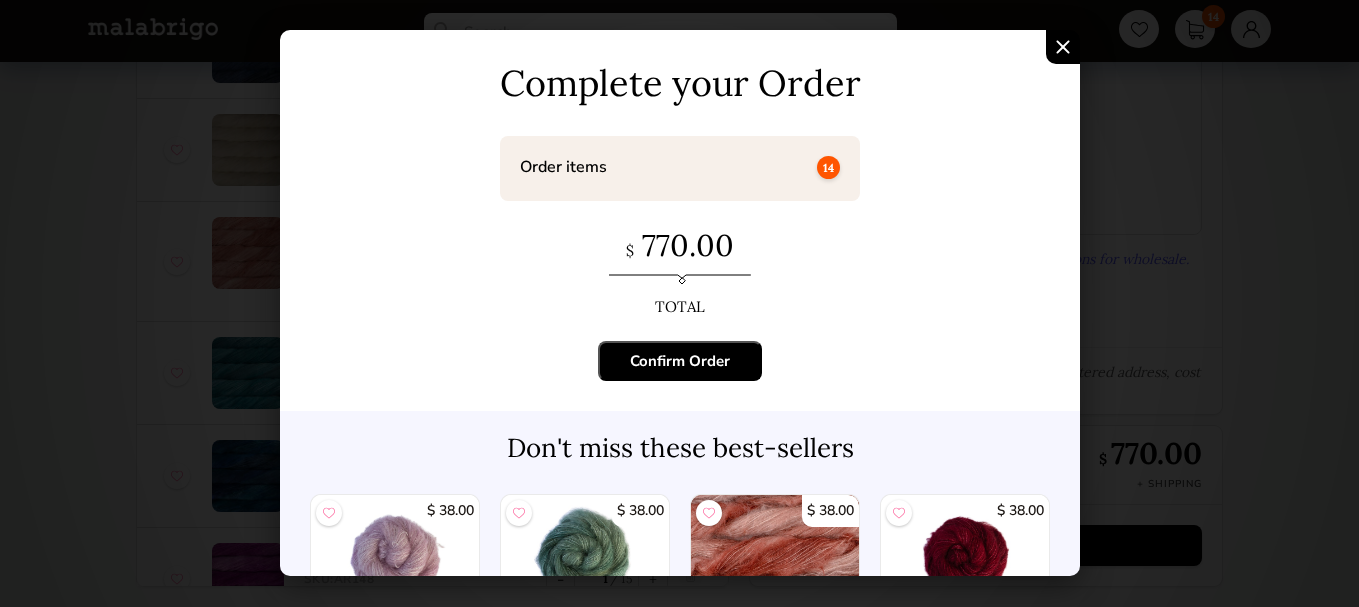 click on "Confirm Order" at bounding box center [680, 361] 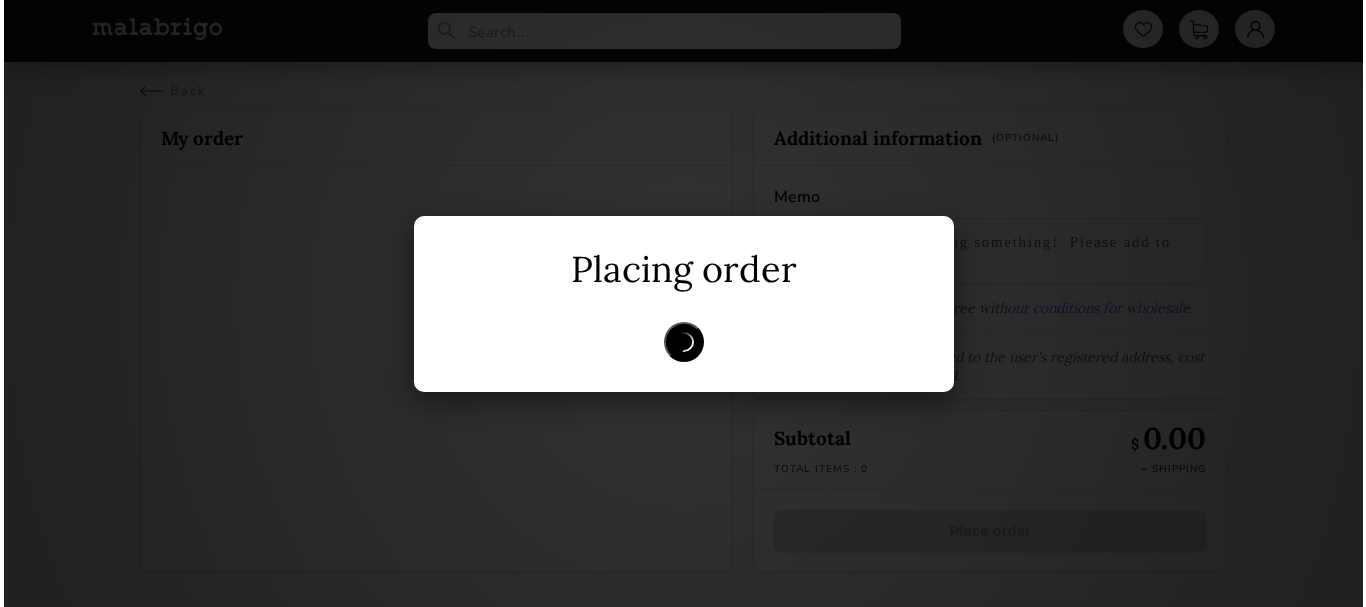 scroll, scrollTop: 0, scrollLeft: 0, axis: both 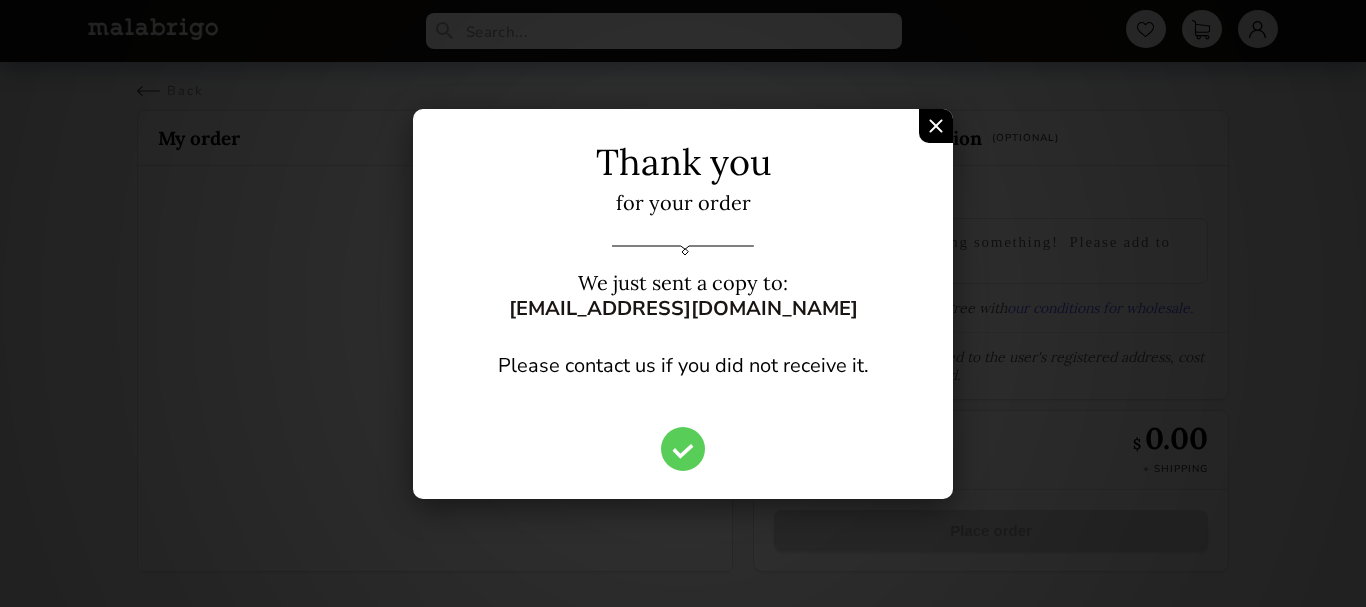 click at bounding box center (936, 126) 